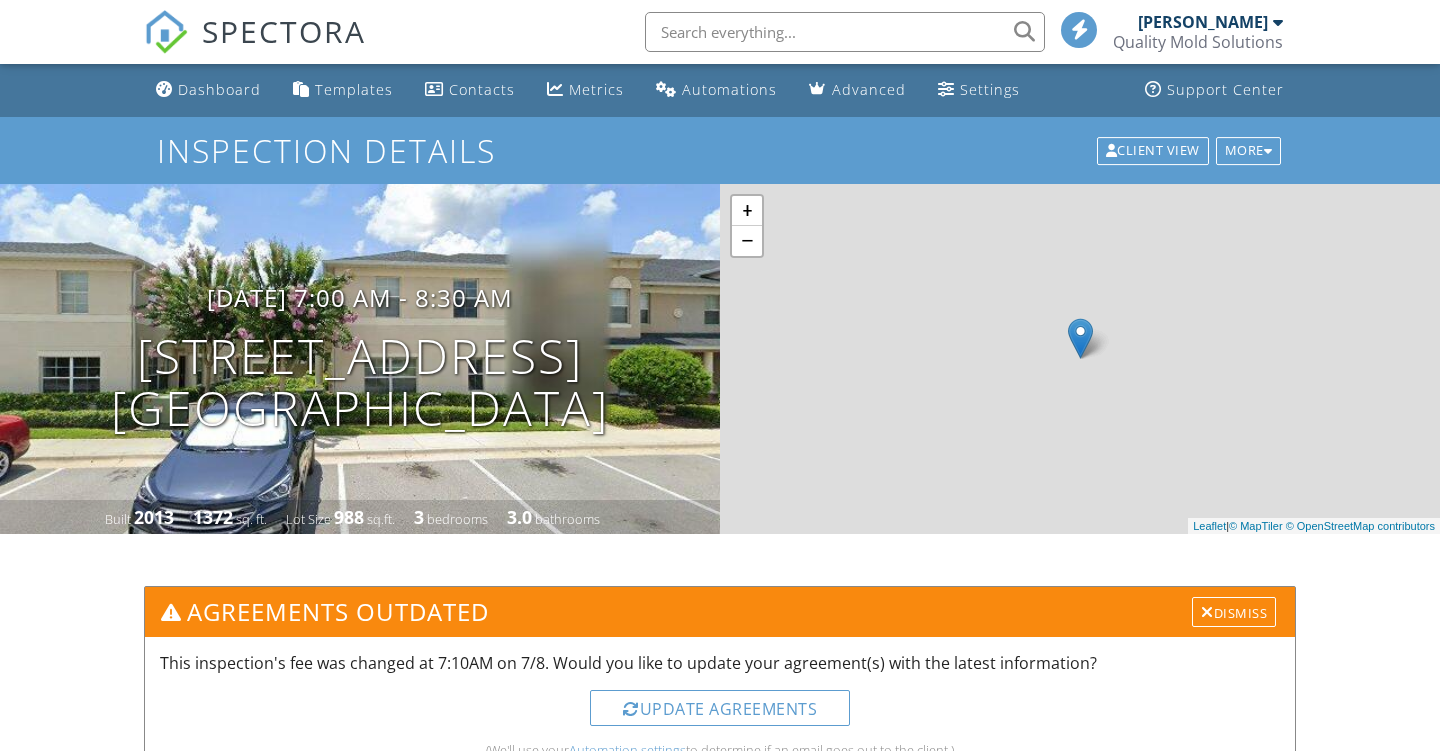 scroll, scrollTop: 0, scrollLeft: 0, axis: both 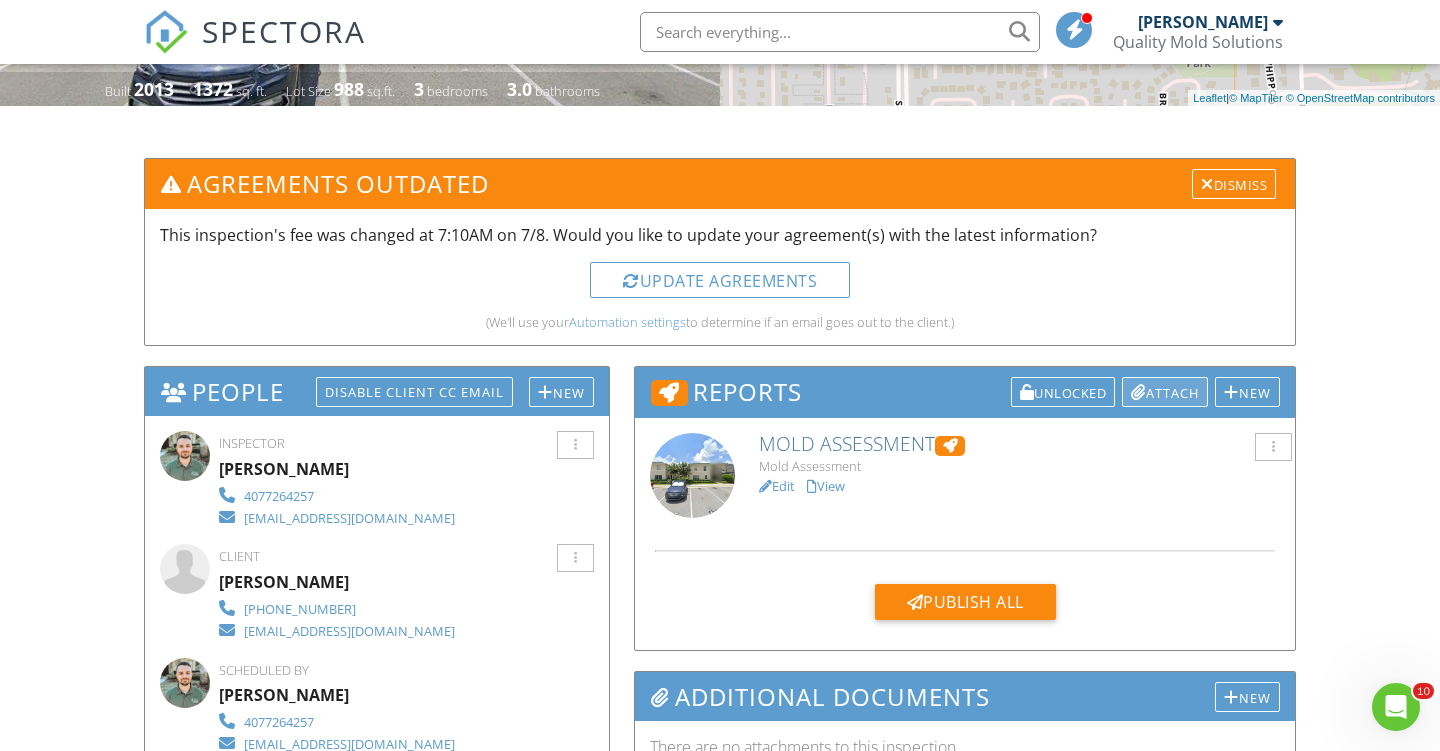 click on "Attach" at bounding box center (1165, 392) 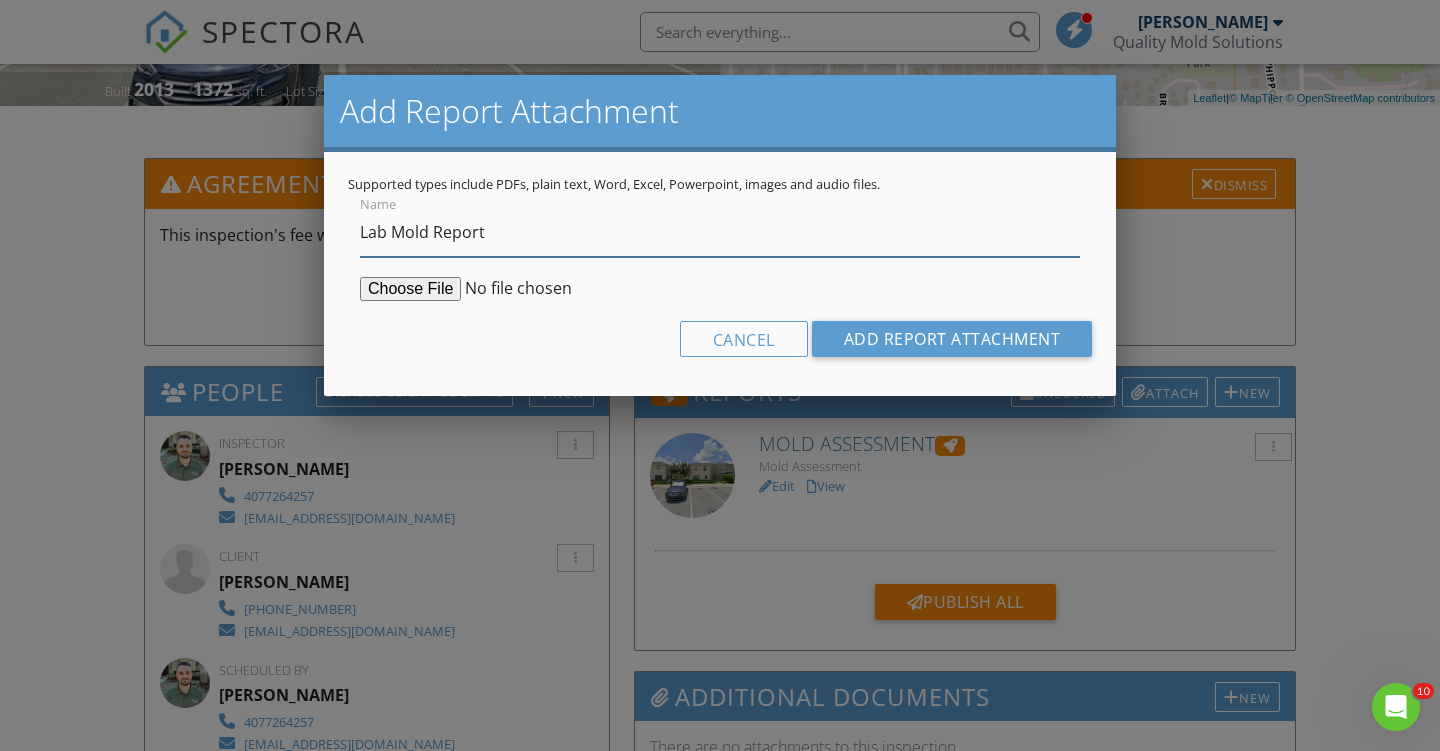 type on "Lab Mold Report" 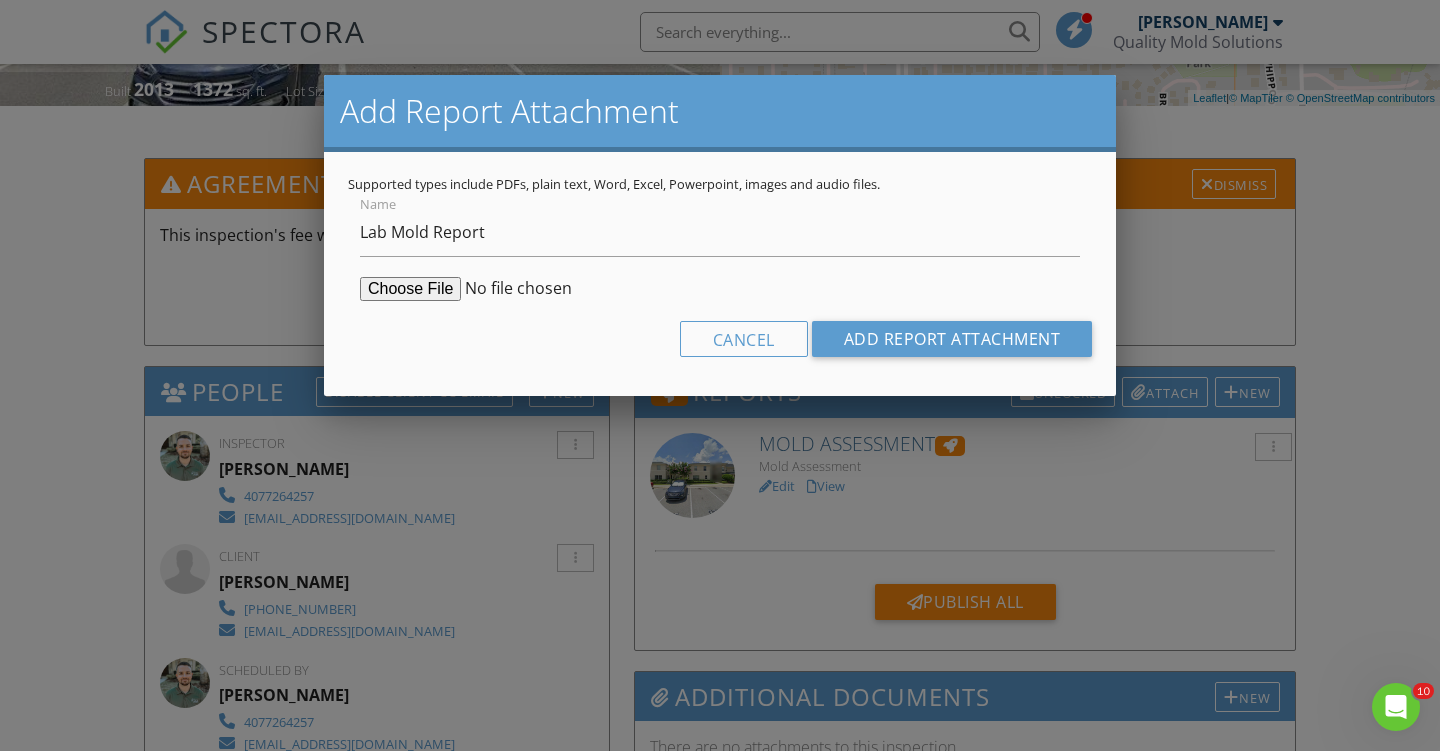 click at bounding box center (513, 289) 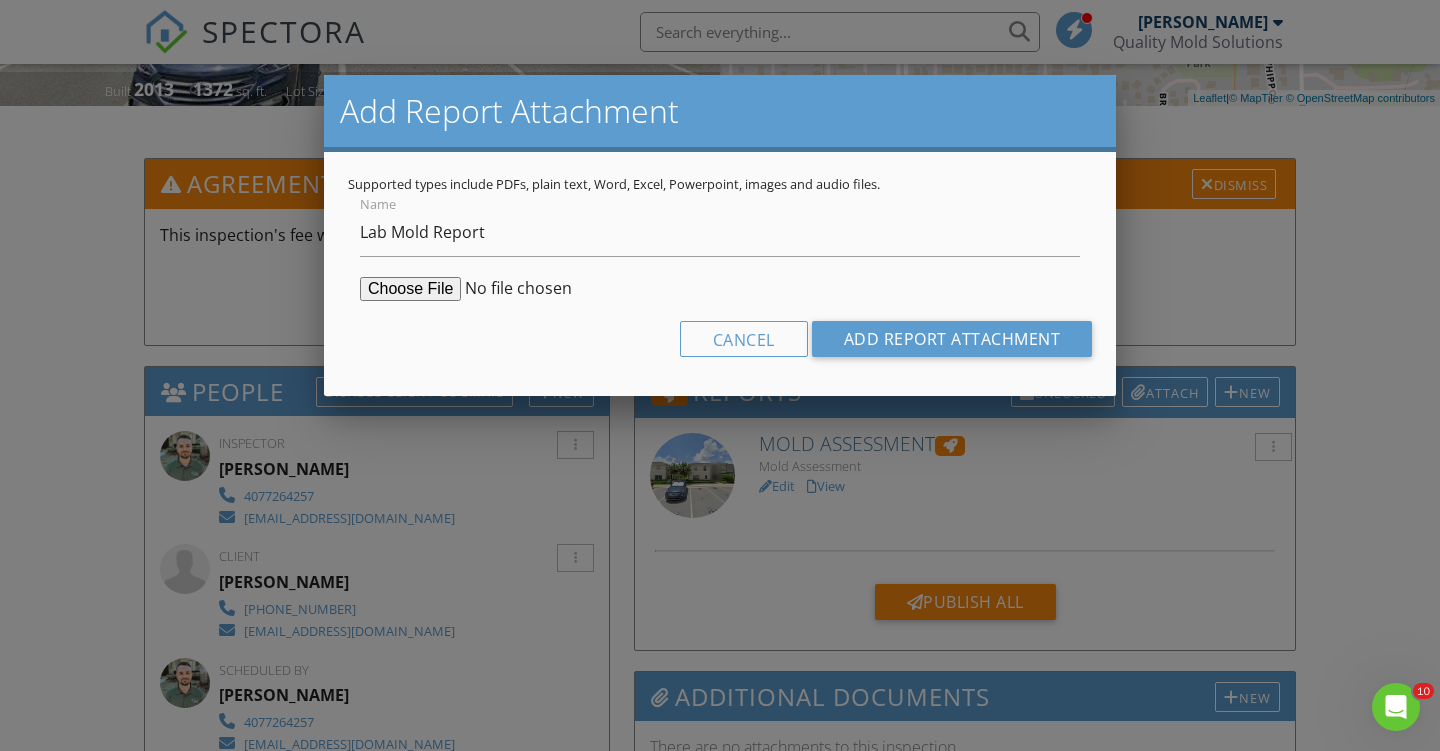 type on "C:\fakepath\342513914_001.pdf" 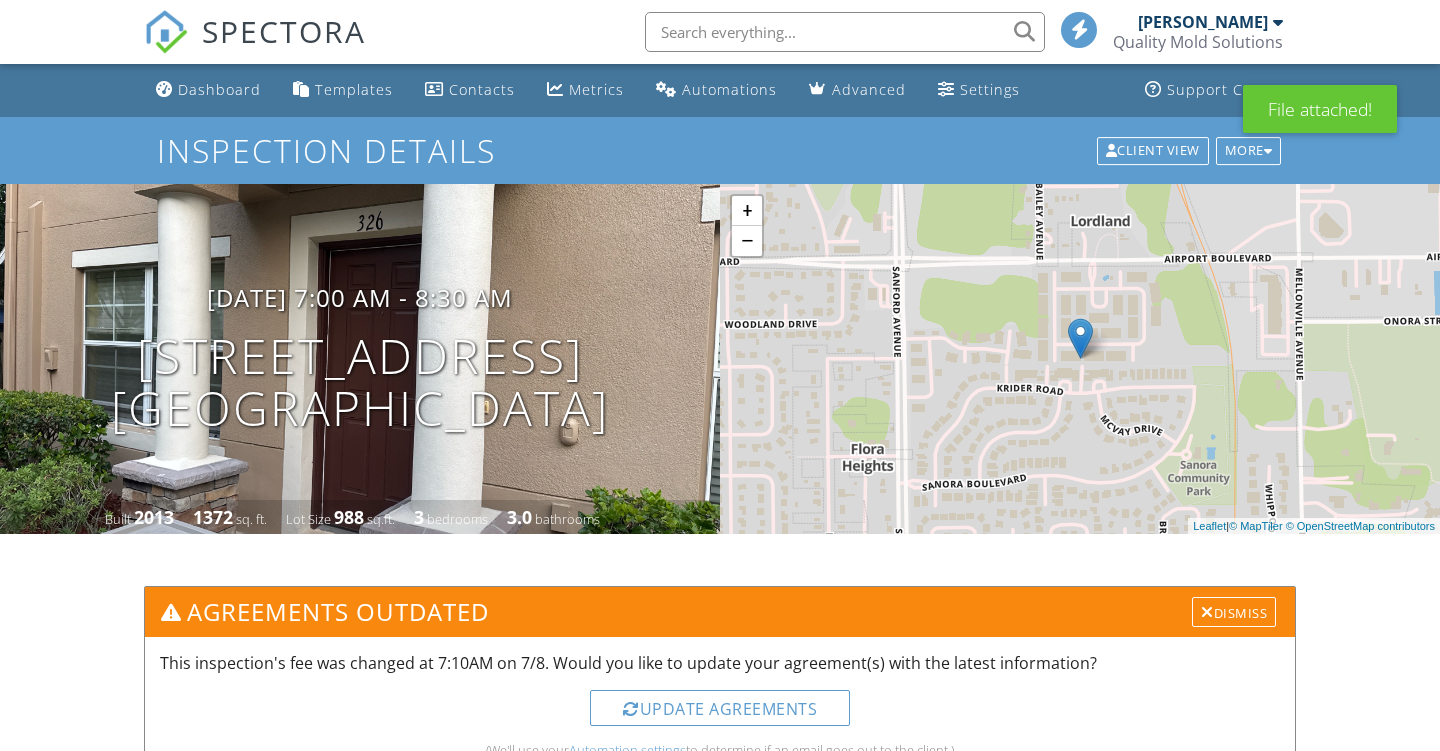 scroll, scrollTop: 0, scrollLeft: 0, axis: both 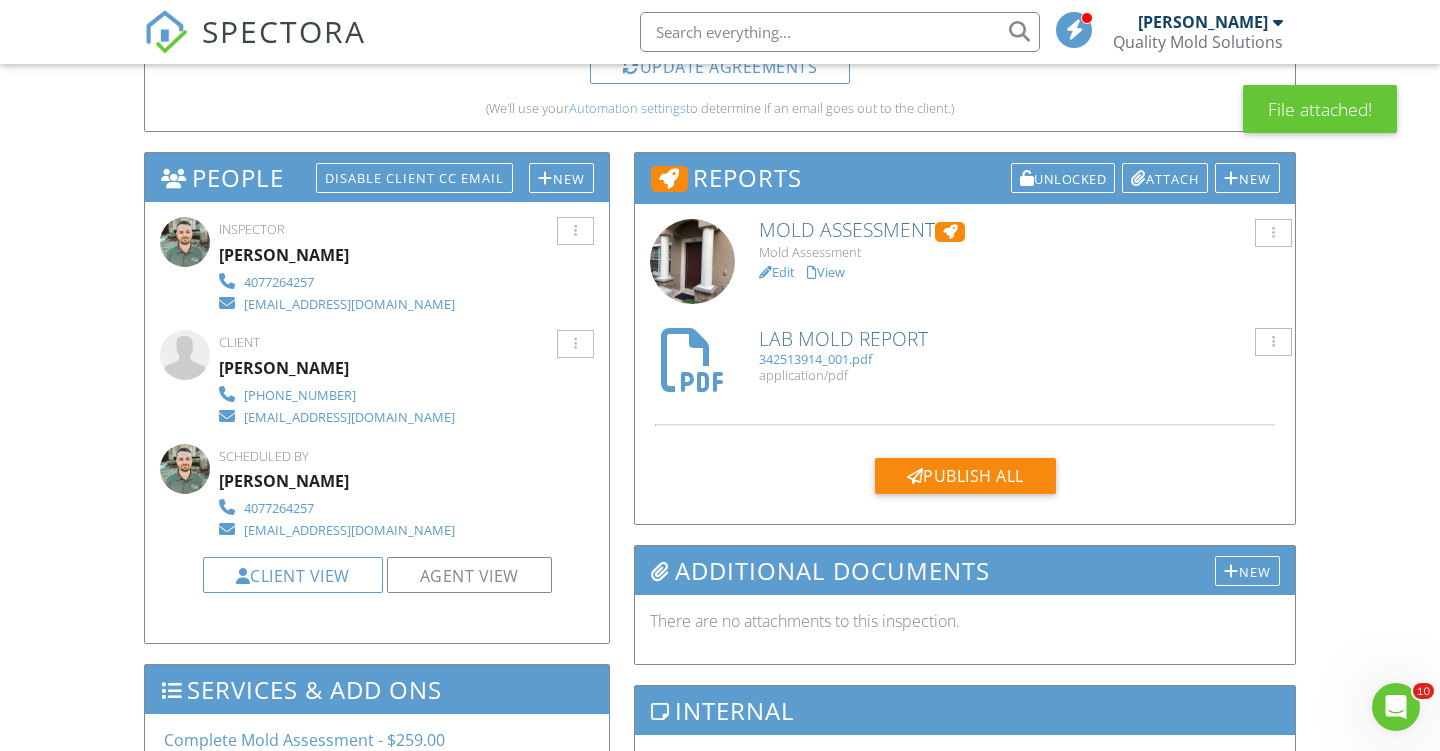 click on "Edit" at bounding box center (777, 272) 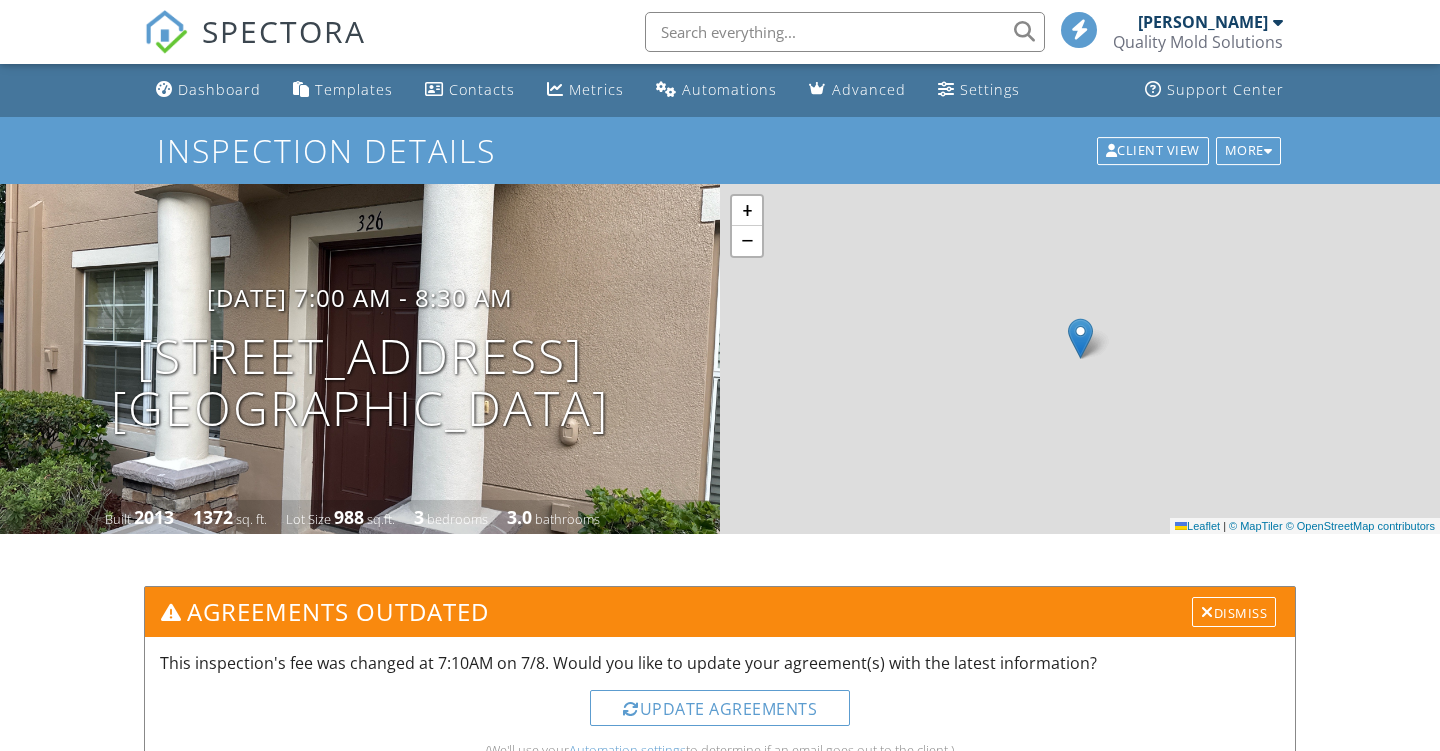 click on "Publish All" at bounding box center (965, 1118) 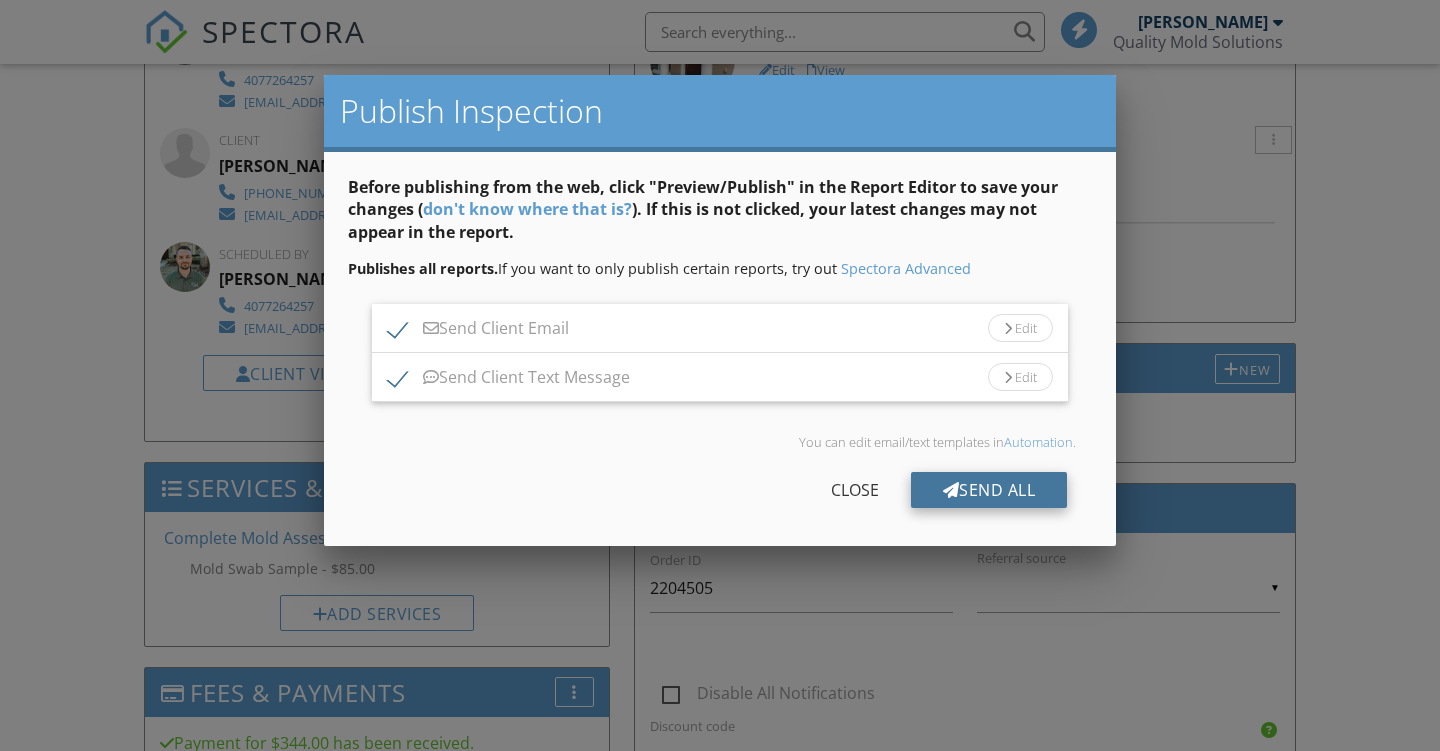 scroll, scrollTop: 844, scrollLeft: 0, axis: vertical 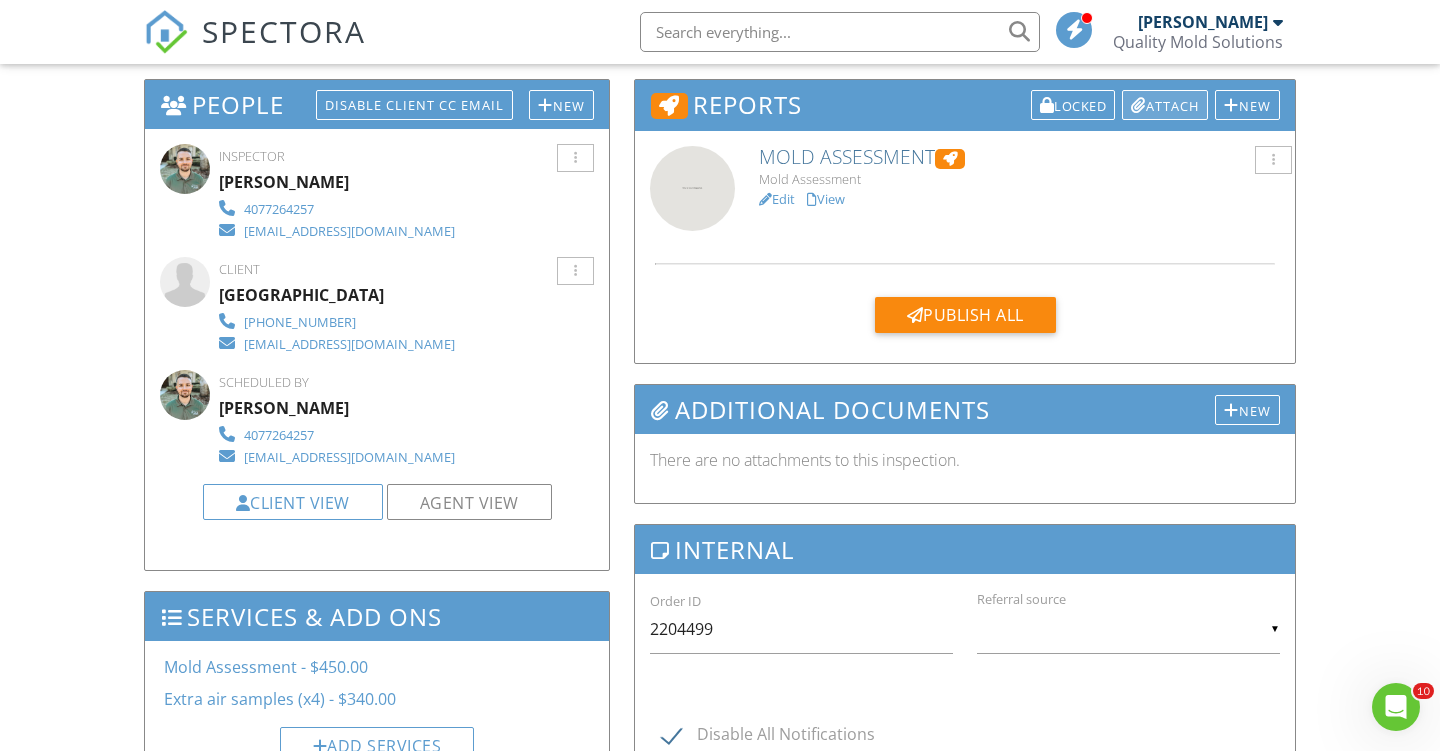 click on "Attach" at bounding box center [1165, 105] 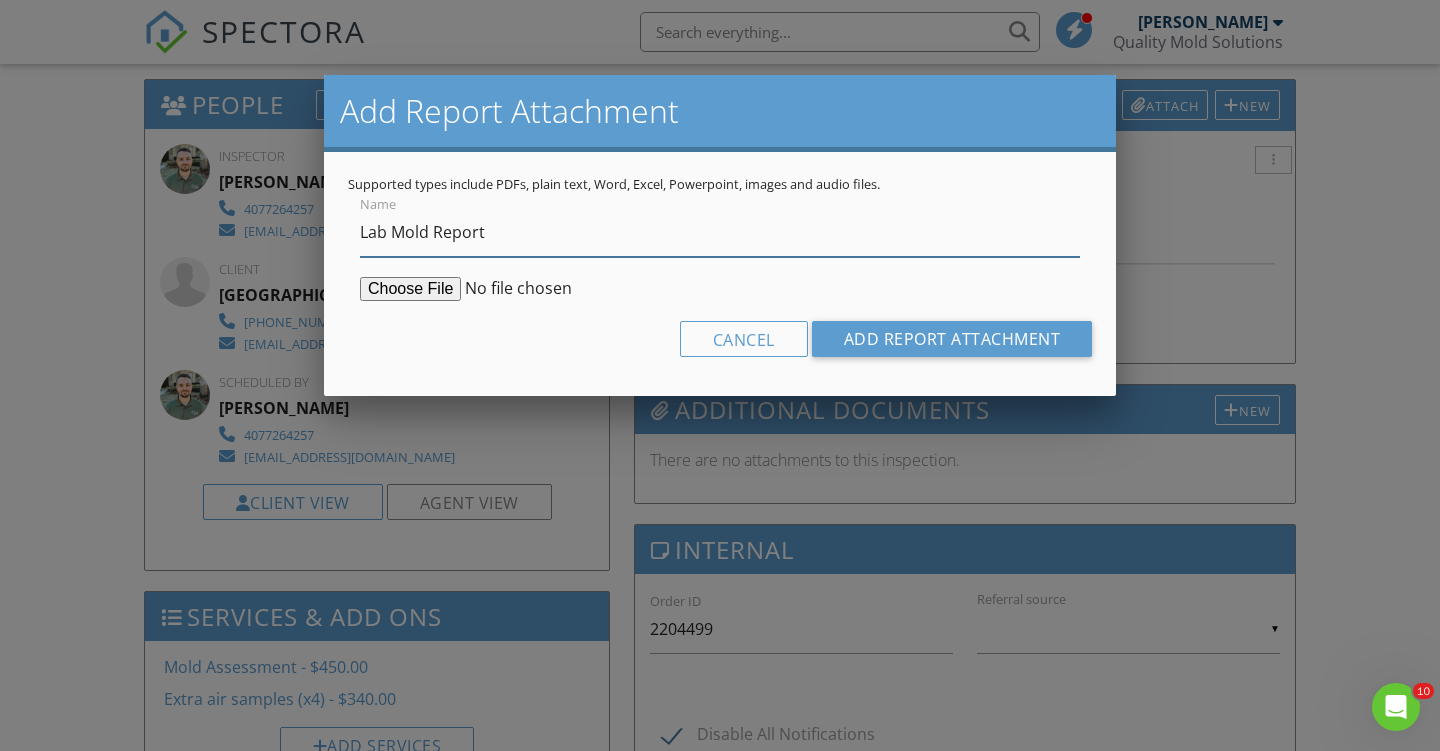type on "Lab Mold Report" 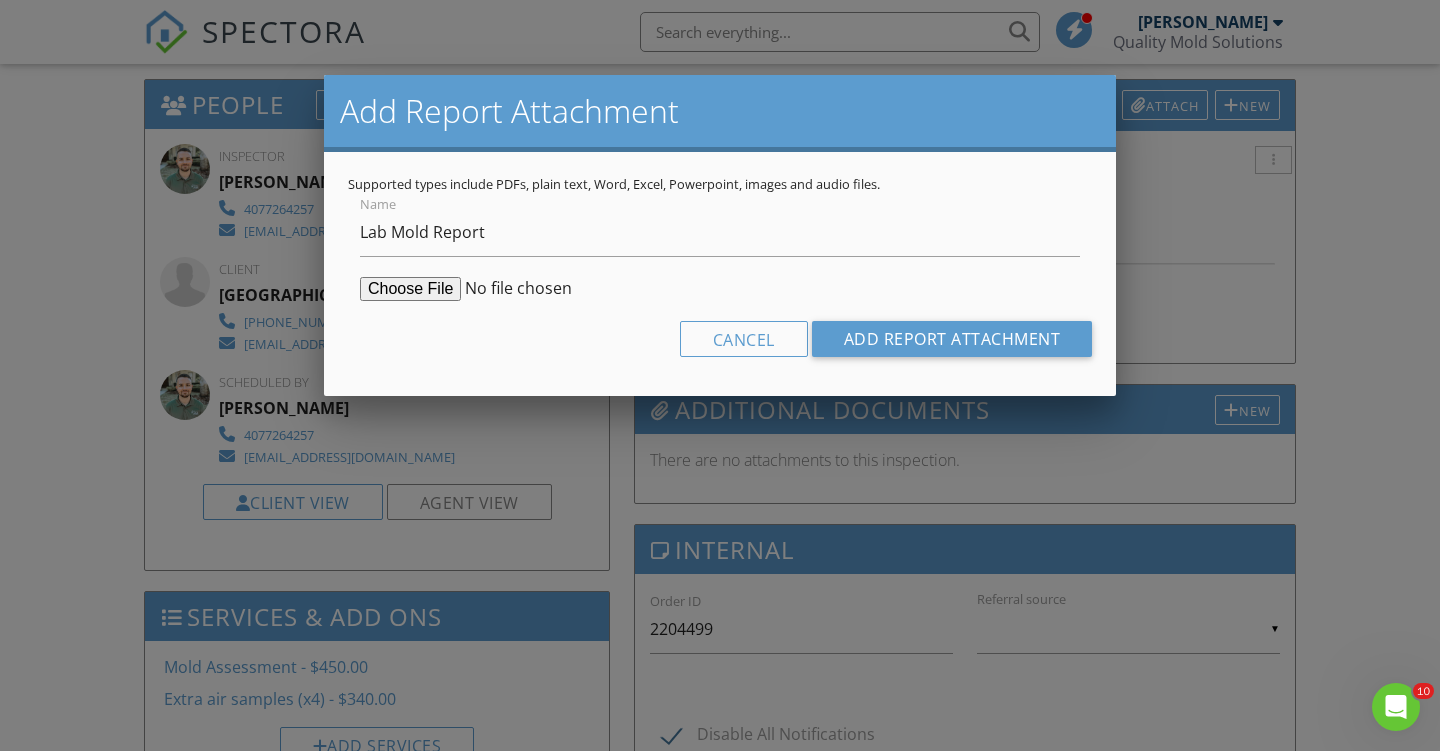 click at bounding box center (513, 289) 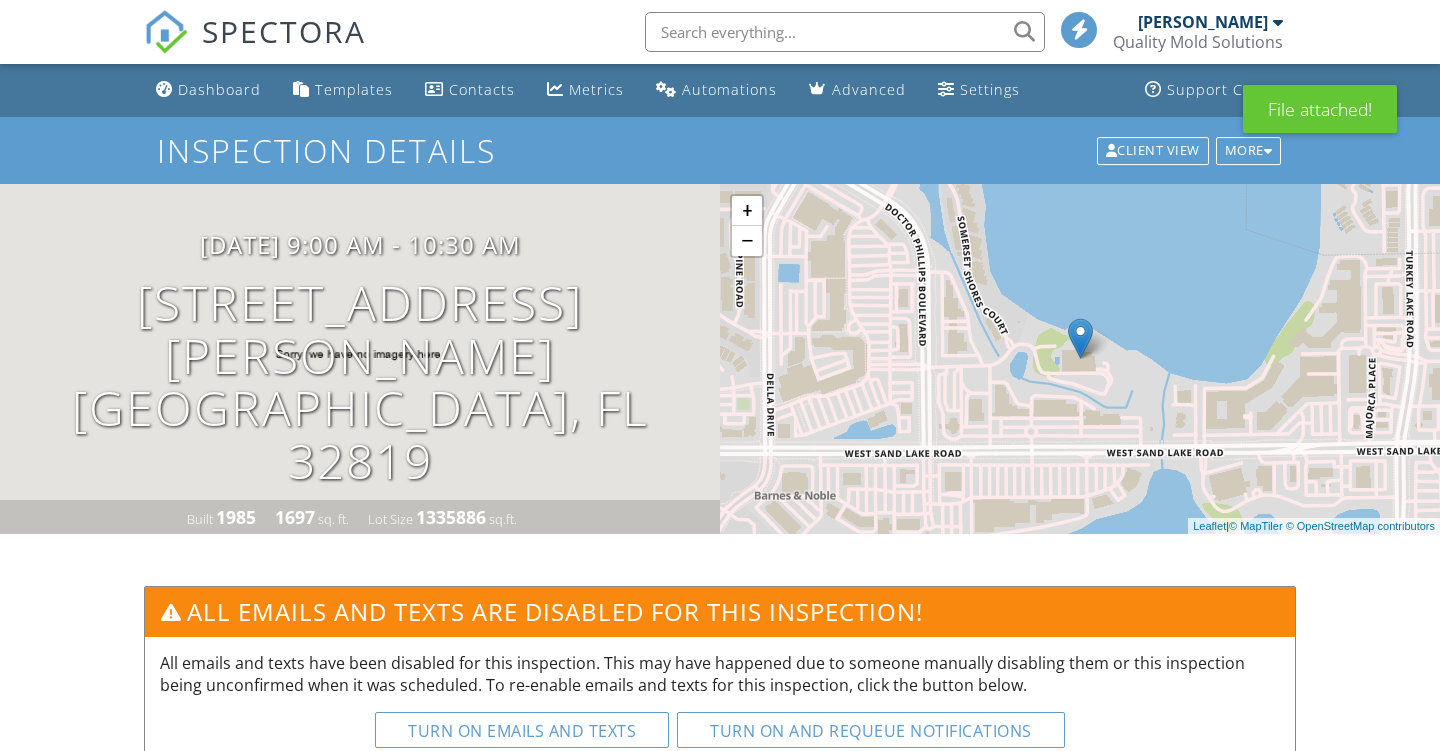 scroll, scrollTop: 0, scrollLeft: 0, axis: both 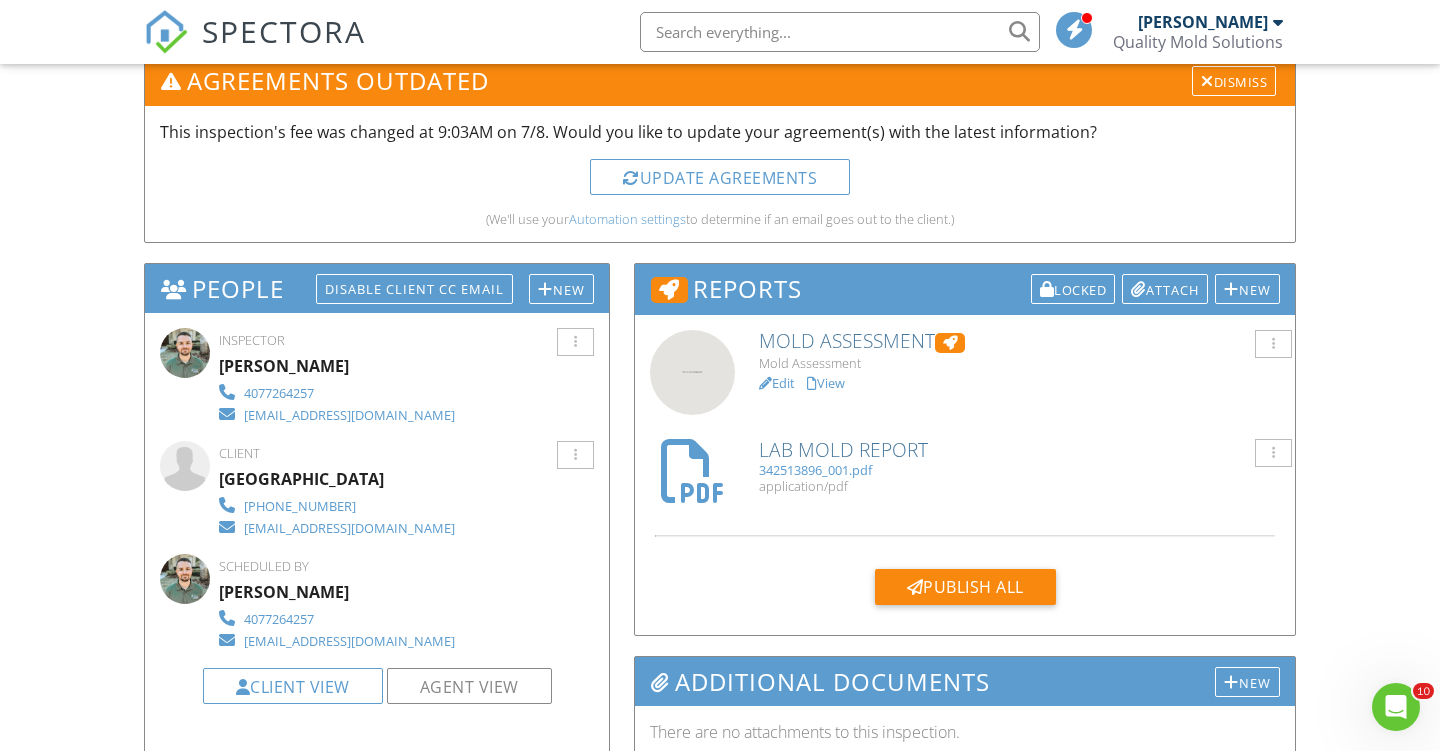 click on "Edit" at bounding box center [777, 383] 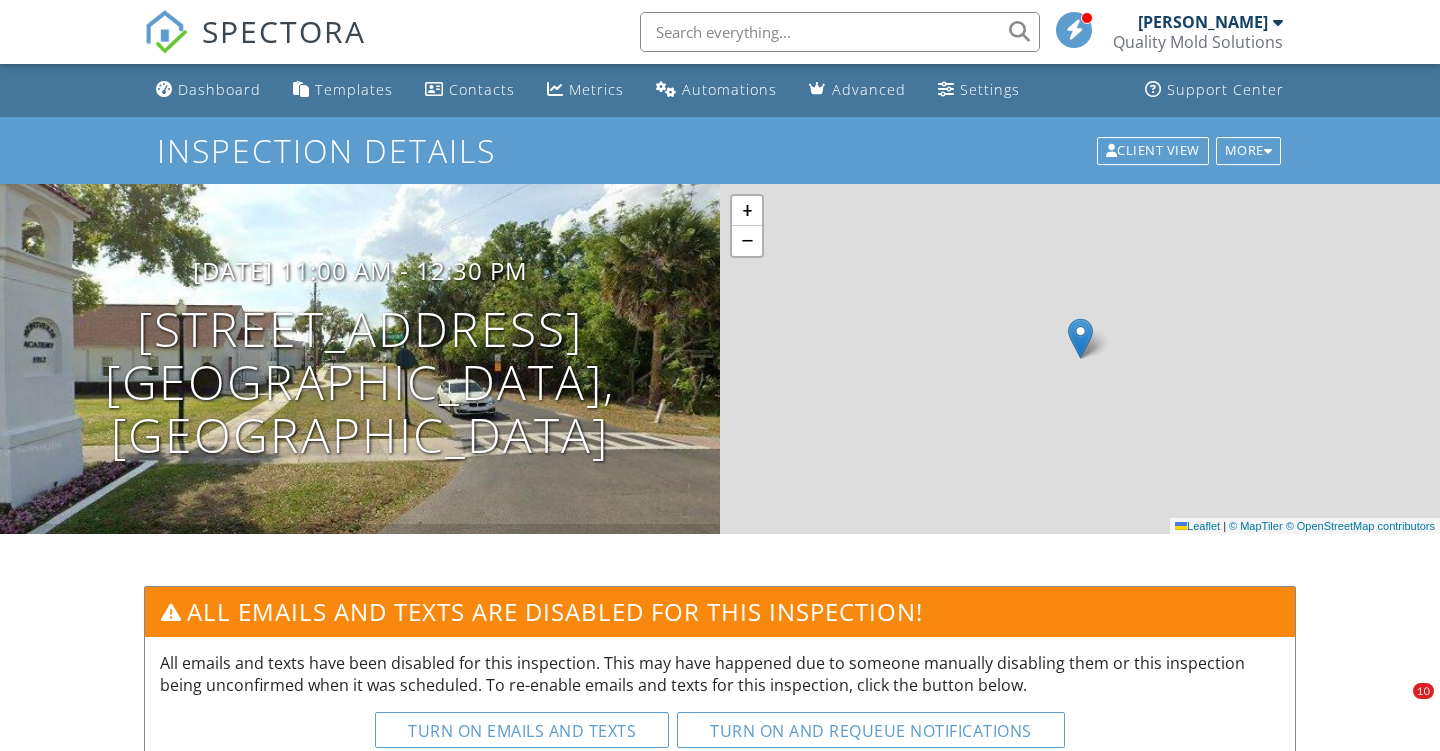 scroll, scrollTop: 0, scrollLeft: 0, axis: both 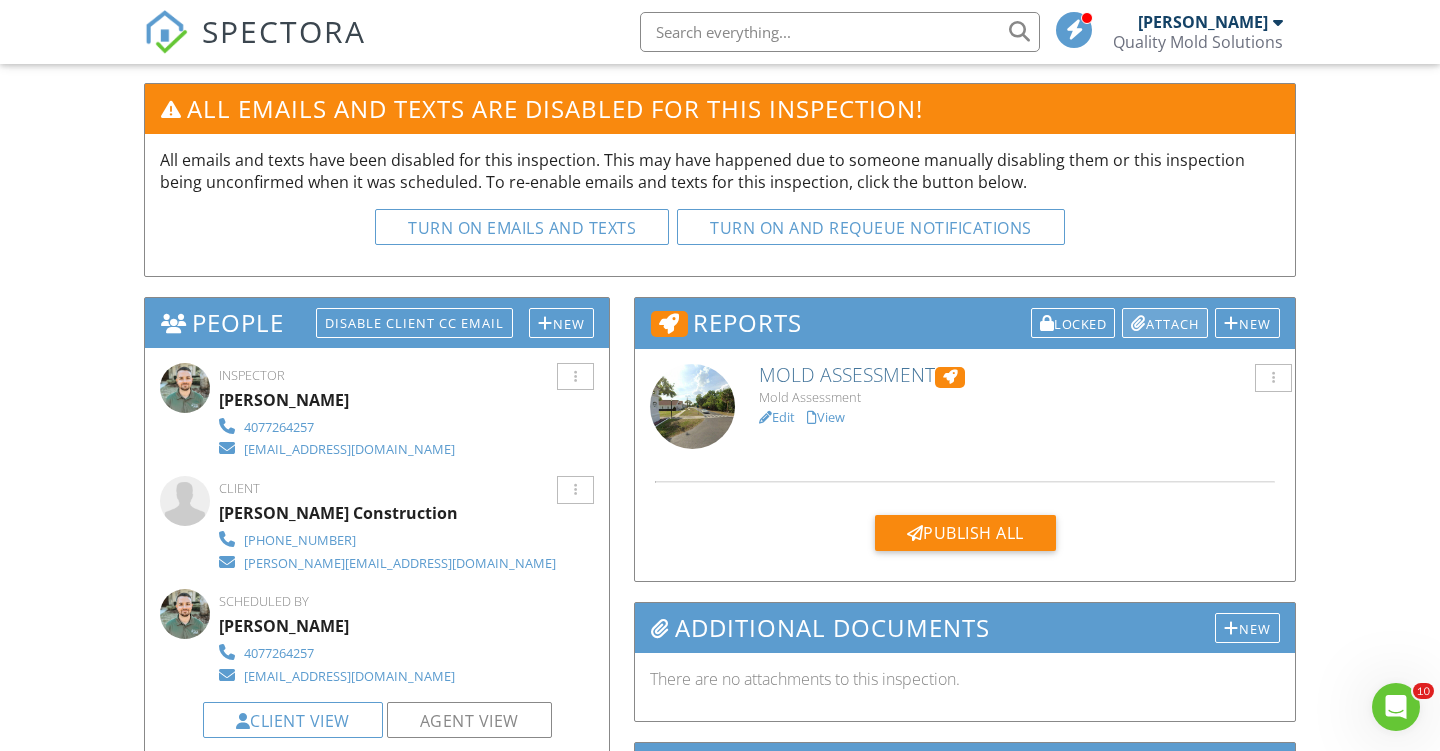 click on "Attach" at bounding box center [1165, 323] 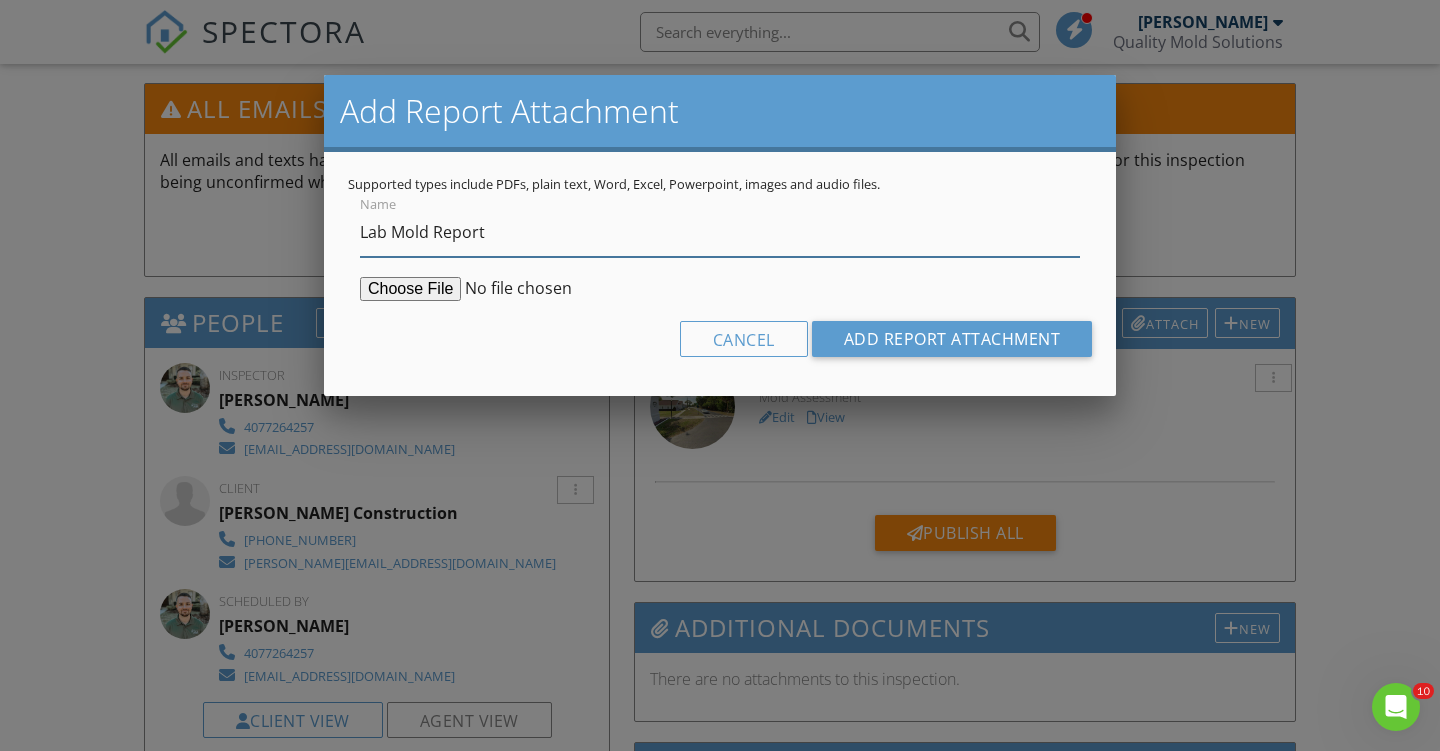 type on "Lab Mold Report" 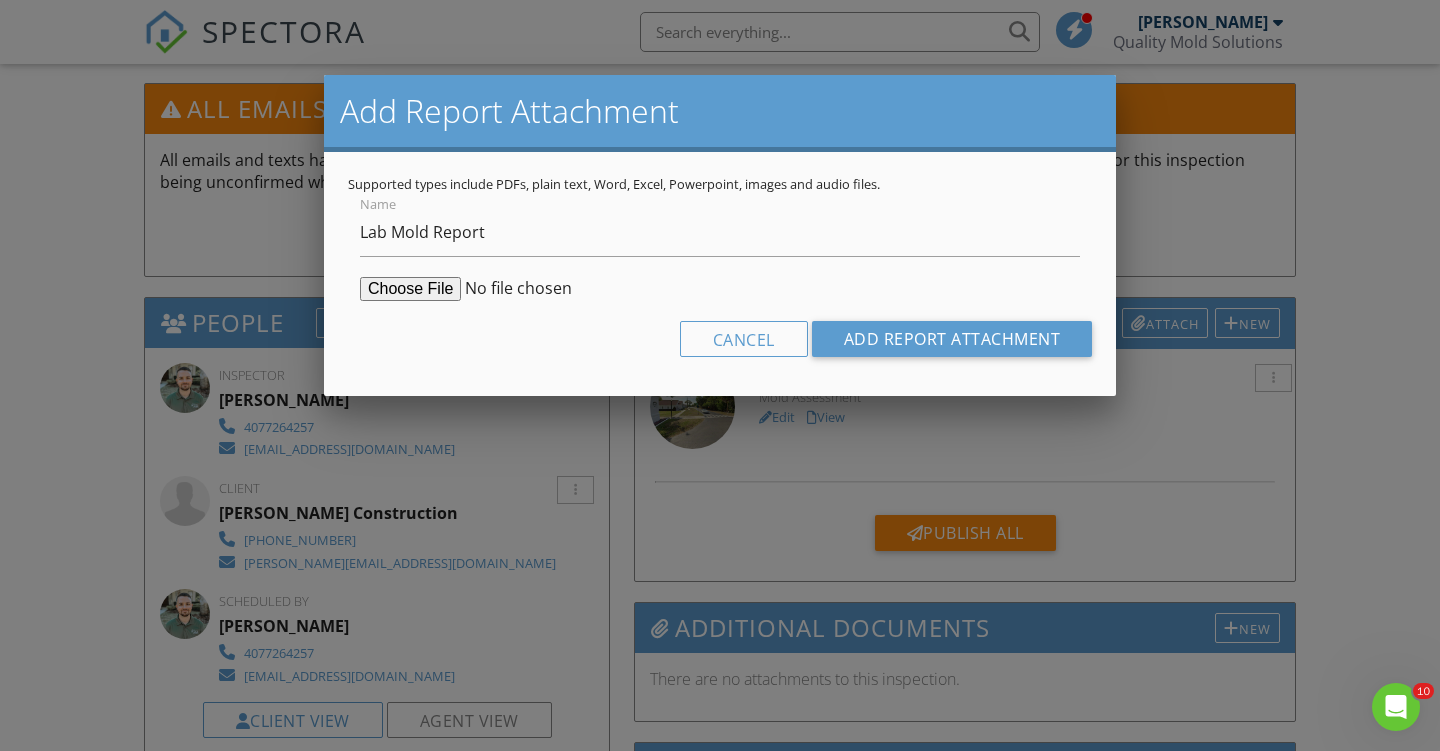 click at bounding box center [513, 289] 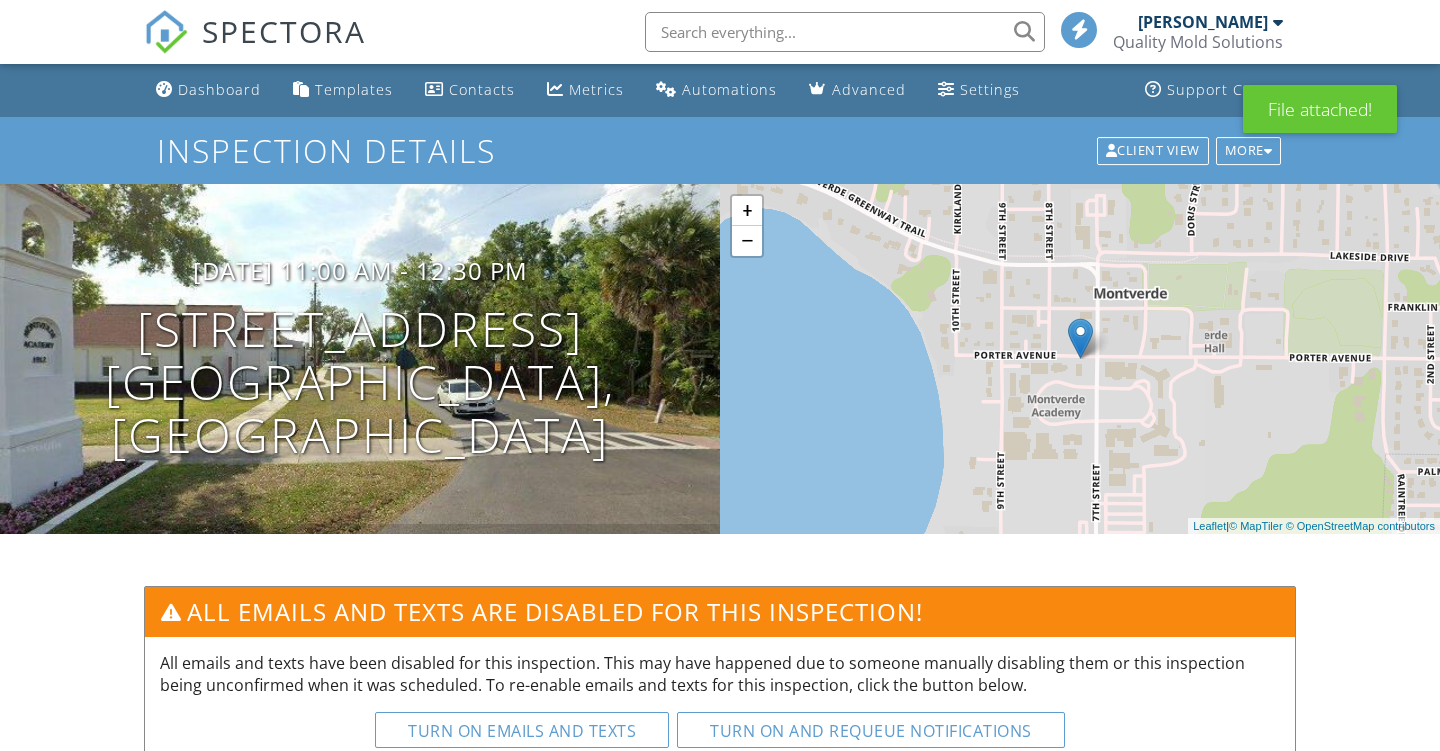 scroll, scrollTop: 318, scrollLeft: 0, axis: vertical 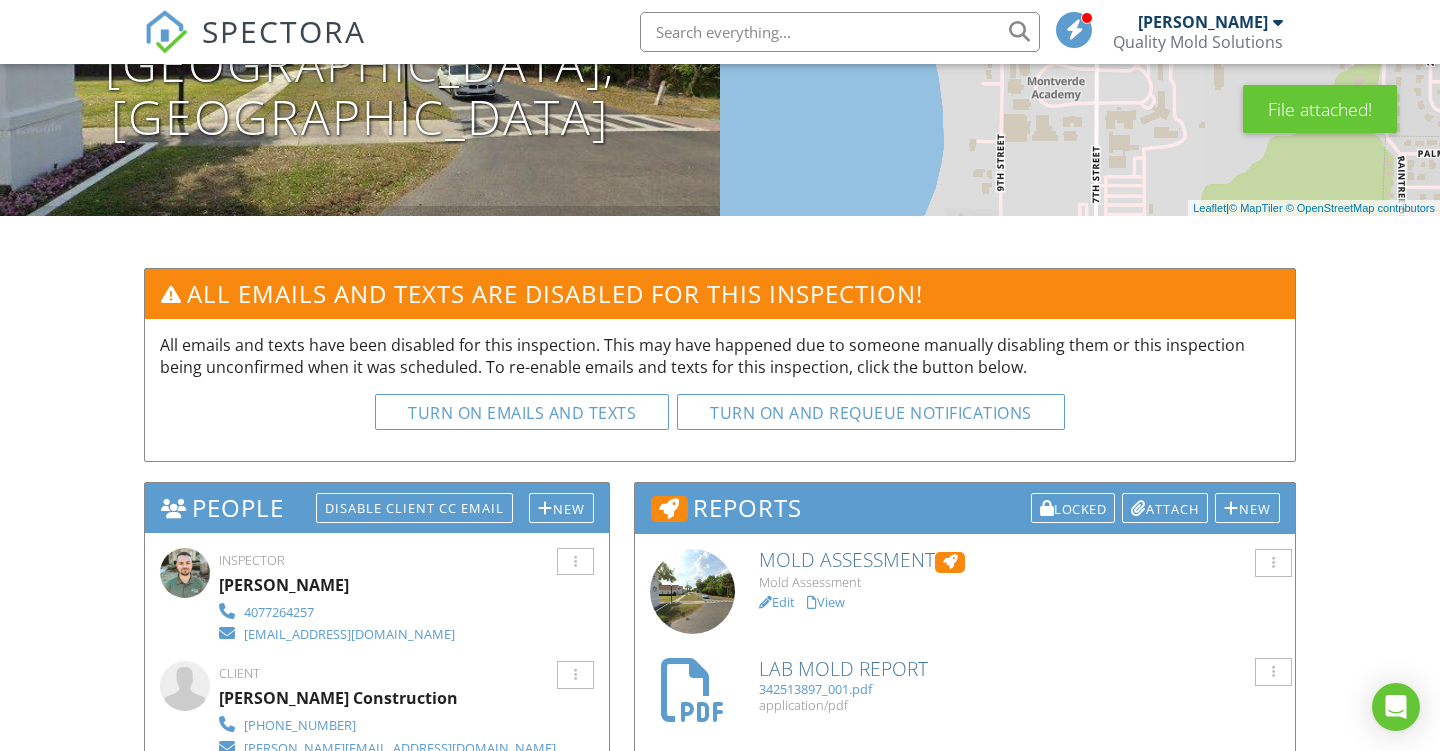 click on "Edit" at bounding box center [777, 602] 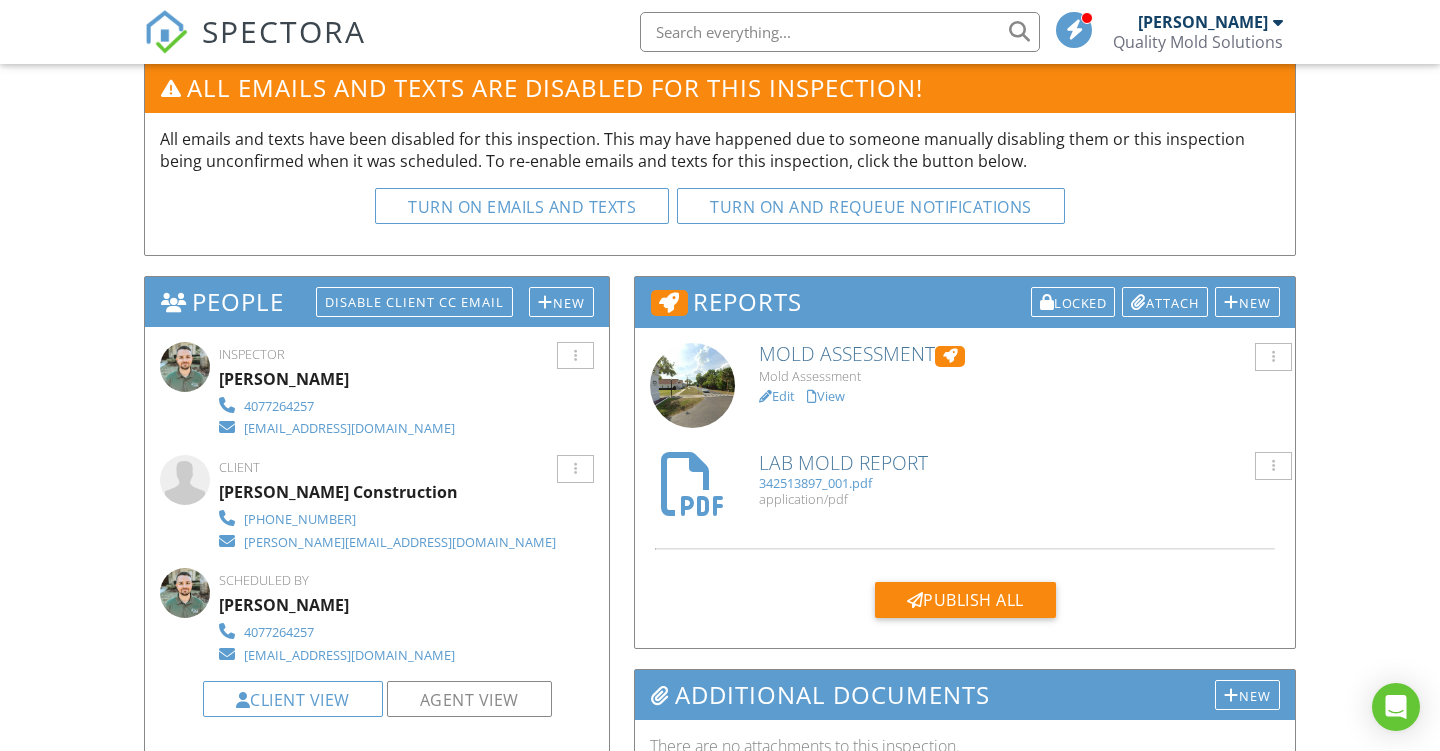 scroll, scrollTop: 571, scrollLeft: 0, axis: vertical 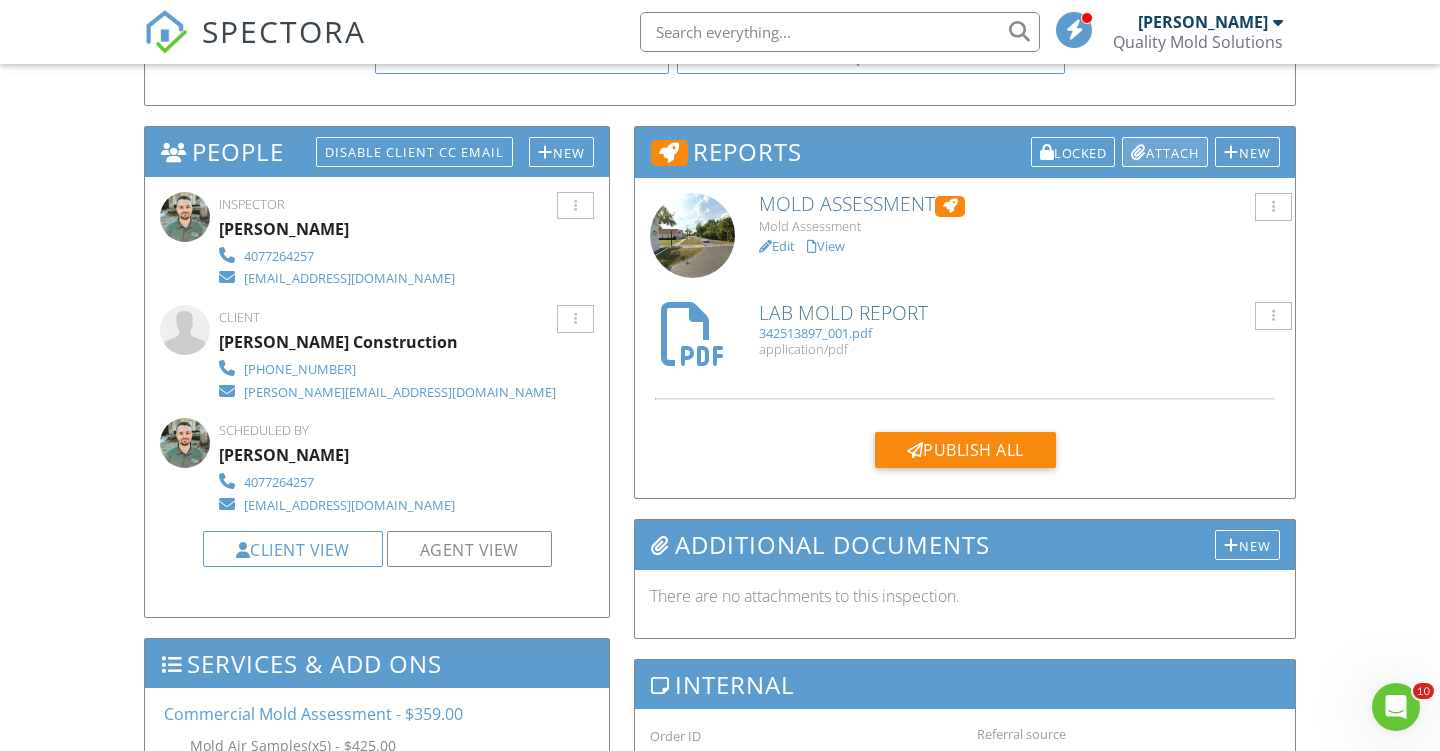 click on "Attach" at bounding box center [1165, 152] 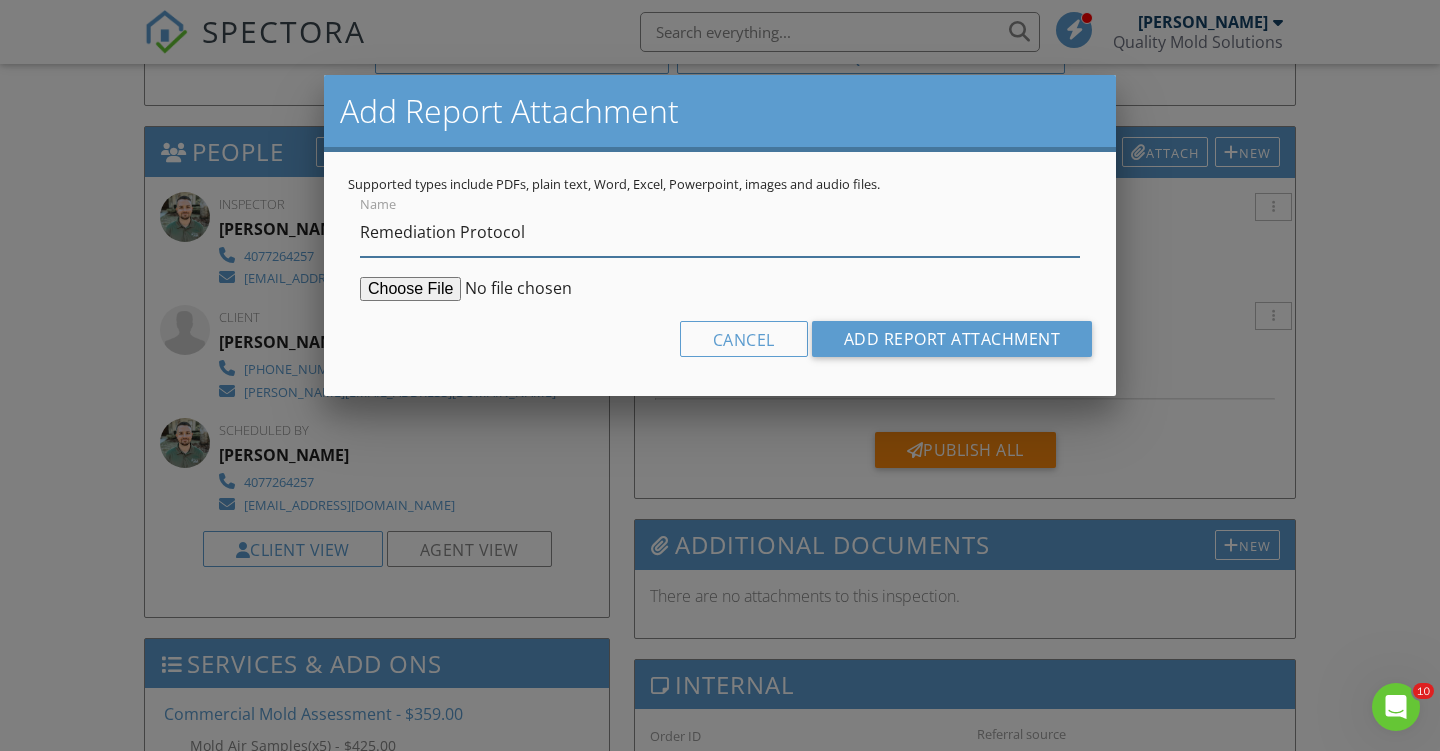 type on "Remediation Protocol" 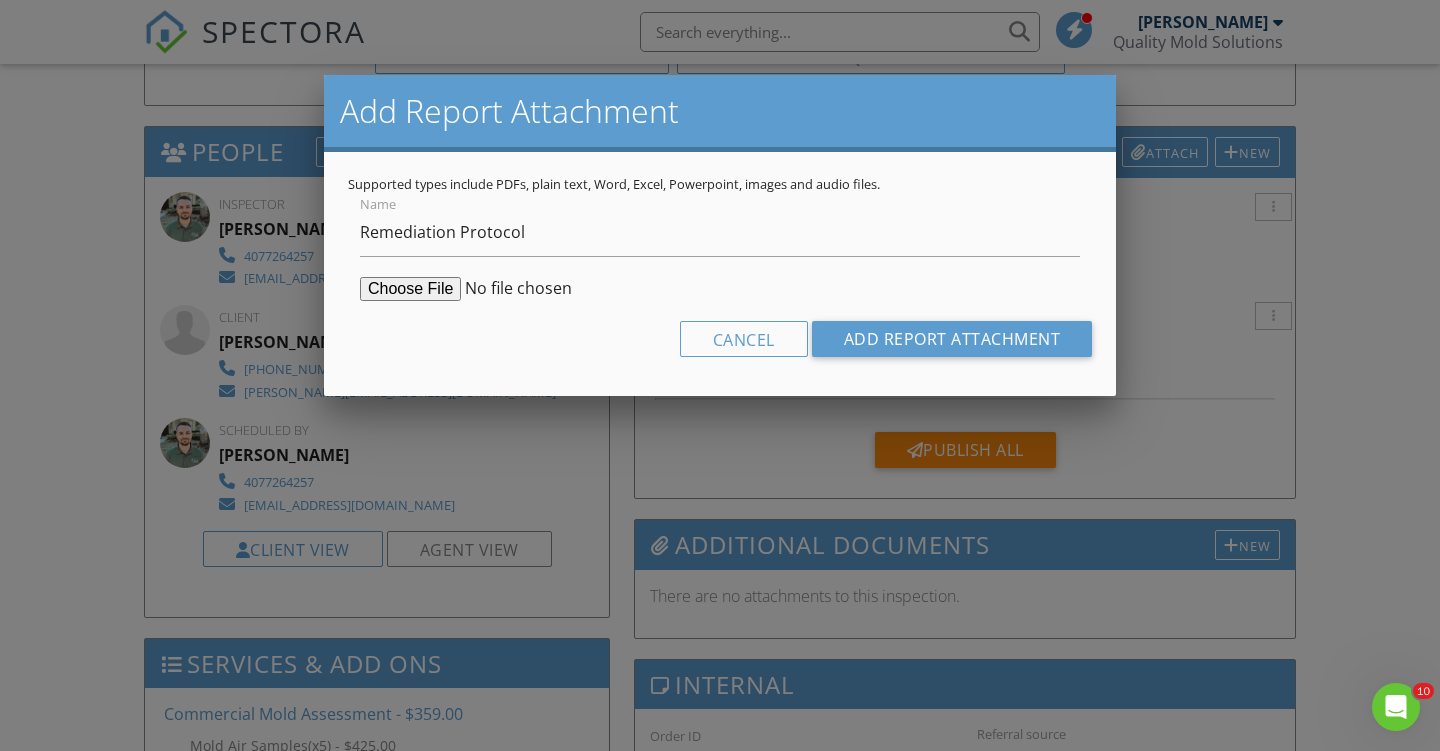 click at bounding box center (513, 289) 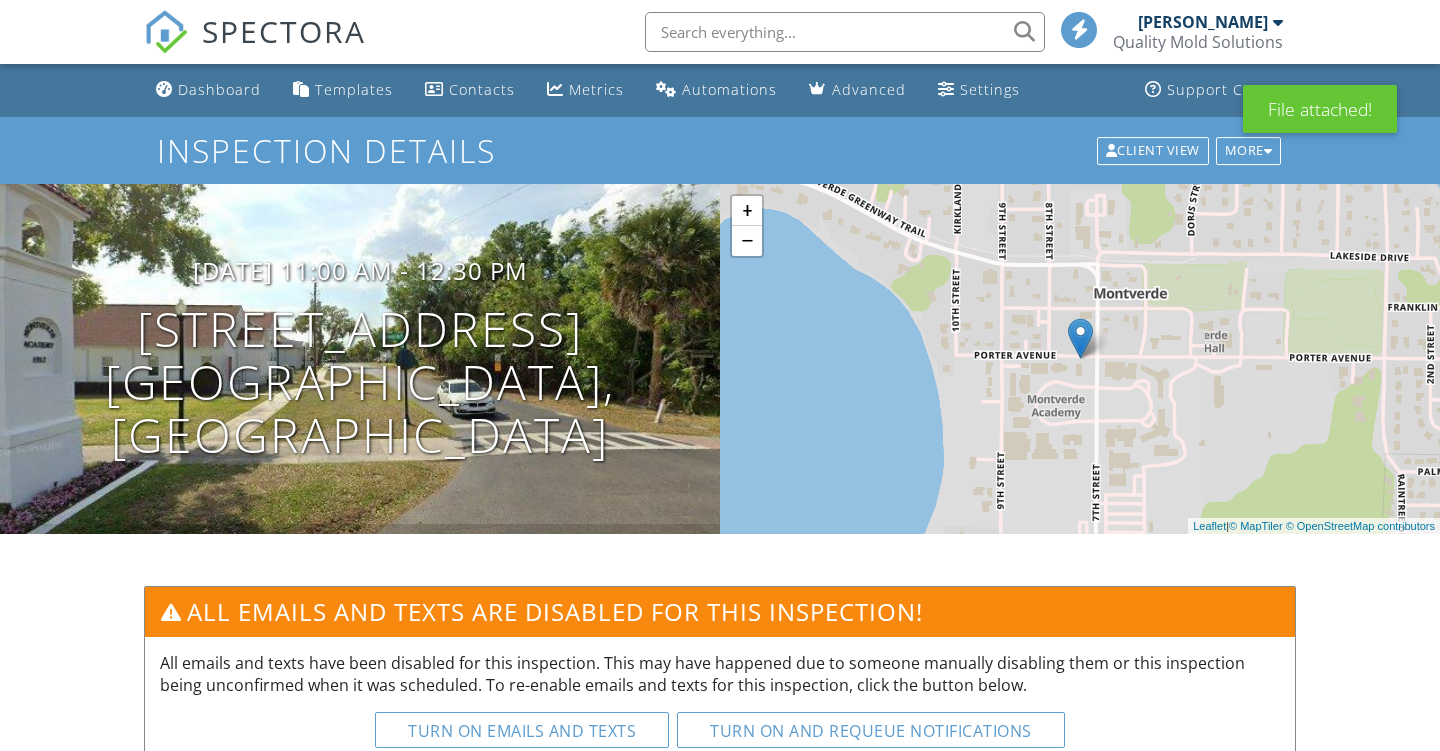scroll, scrollTop: 0, scrollLeft: 0, axis: both 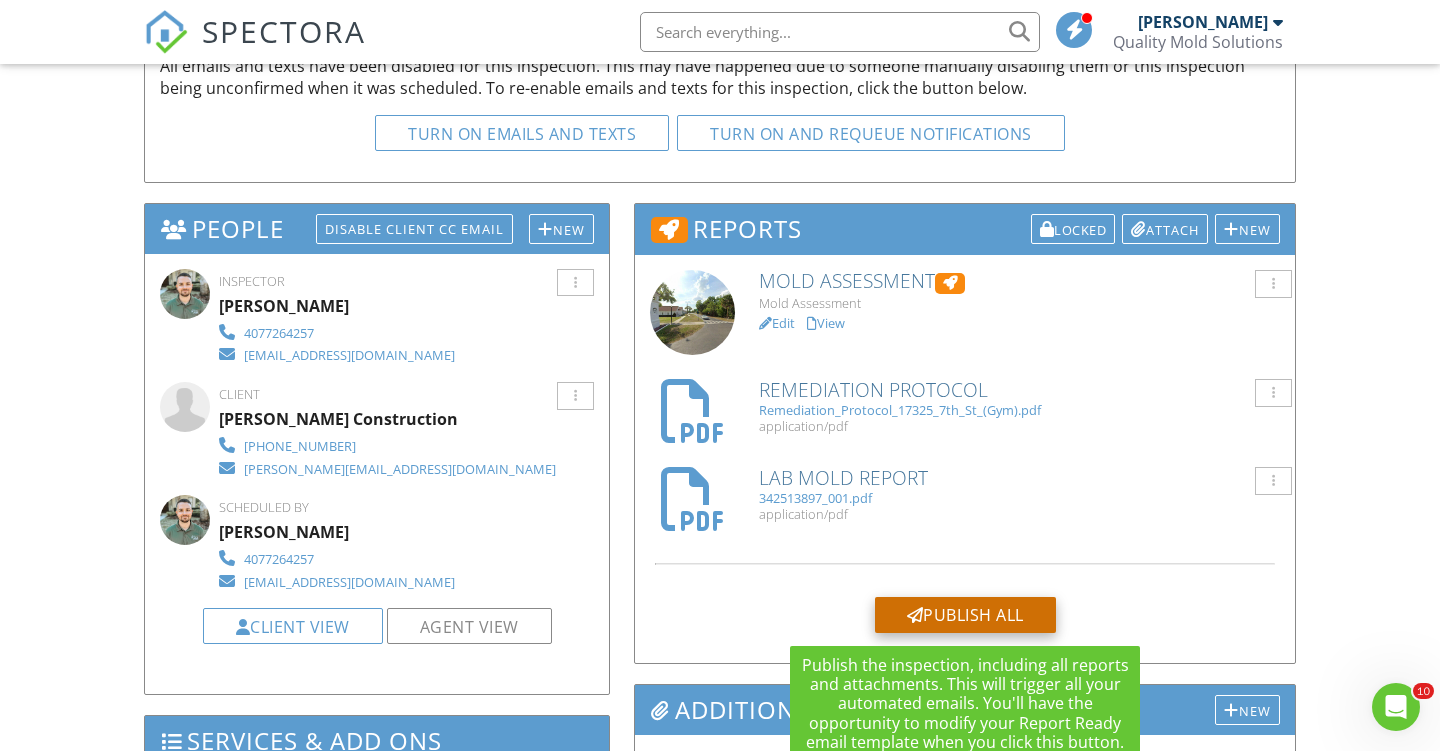 click on "Publish All" at bounding box center (965, 615) 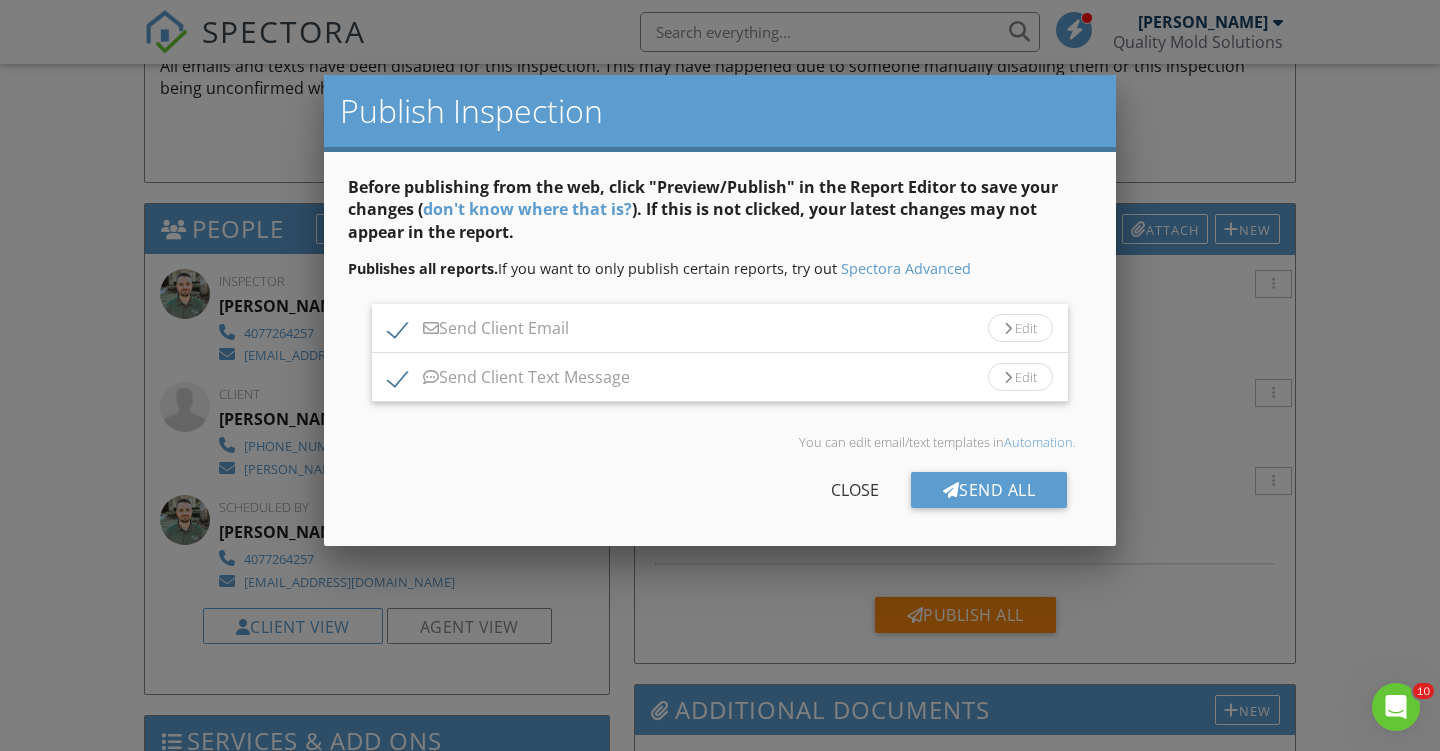 click on "Send Client Text Message" at bounding box center (509, 380) 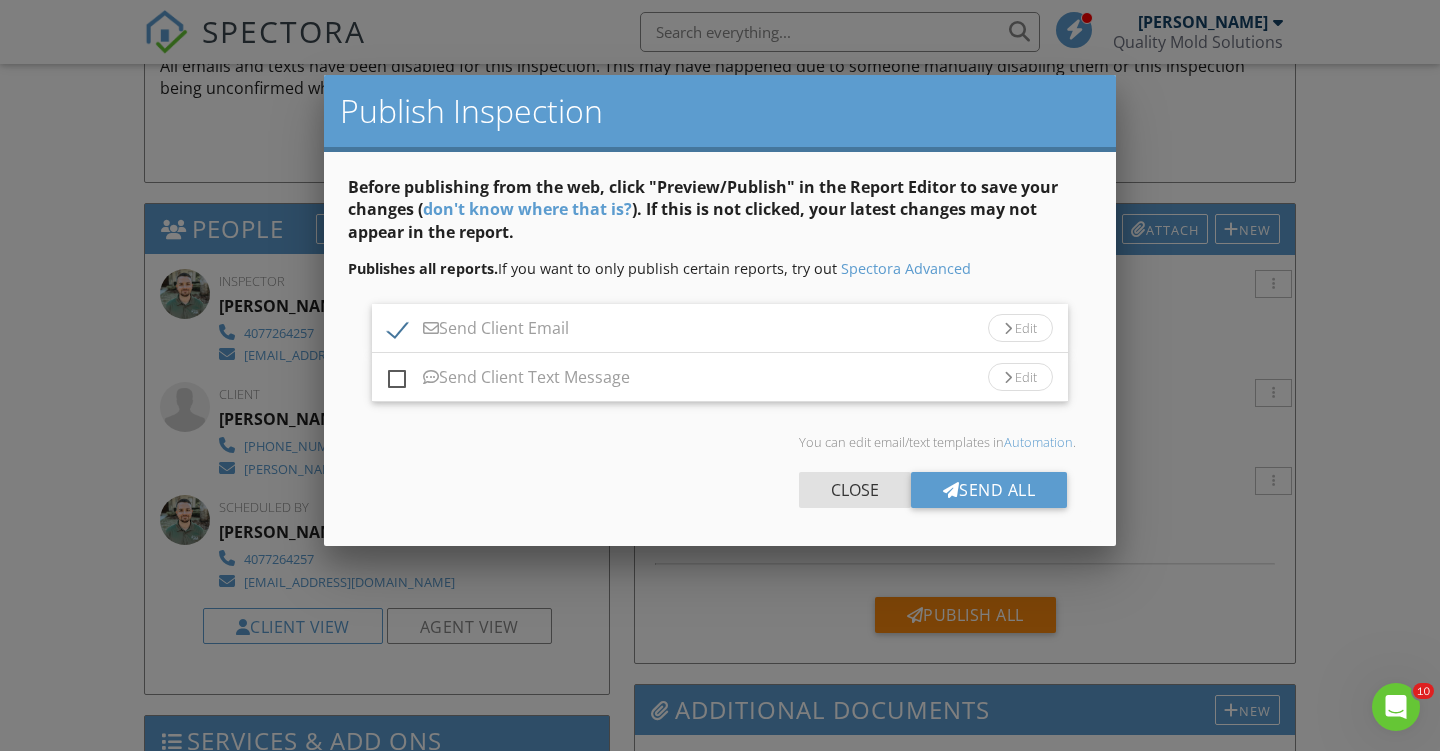 click on "Close" at bounding box center [855, 490] 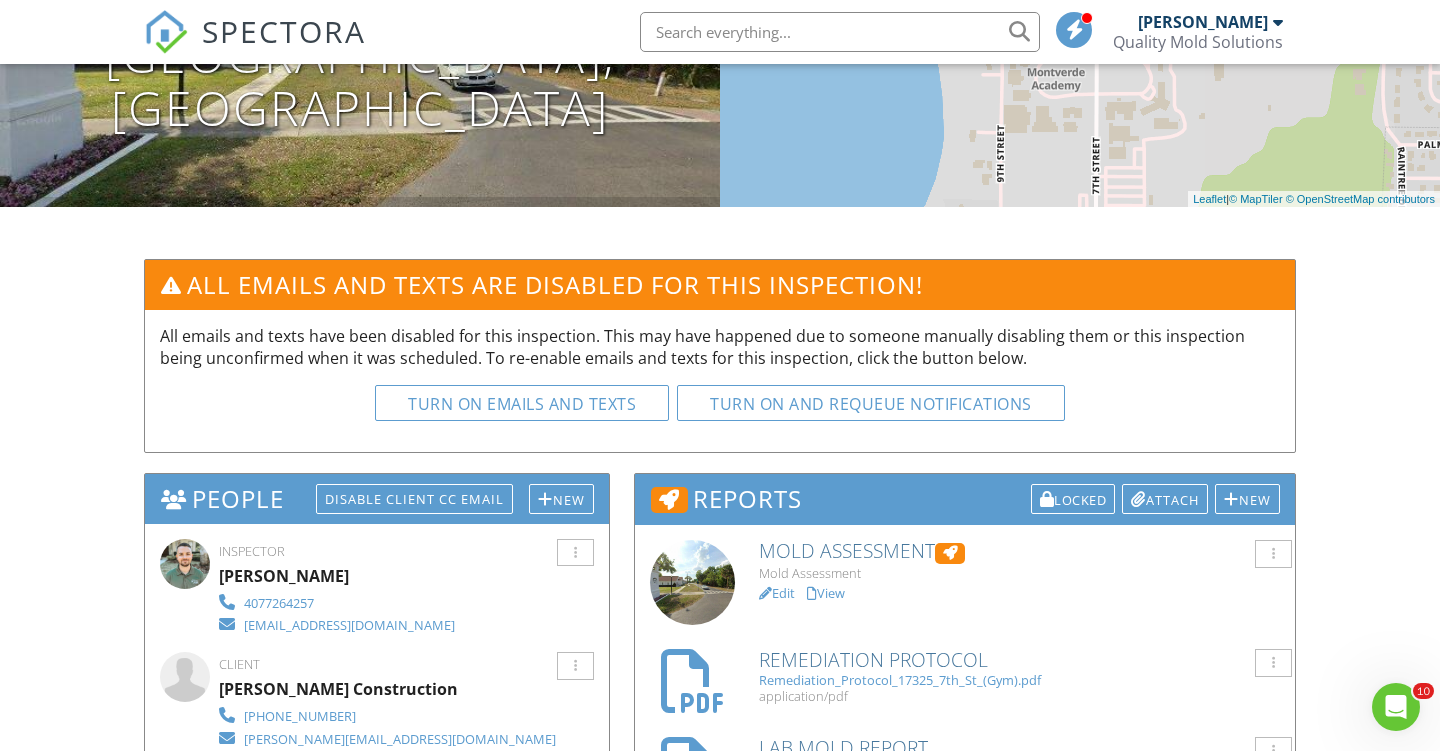 scroll, scrollTop: 405, scrollLeft: 0, axis: vertical 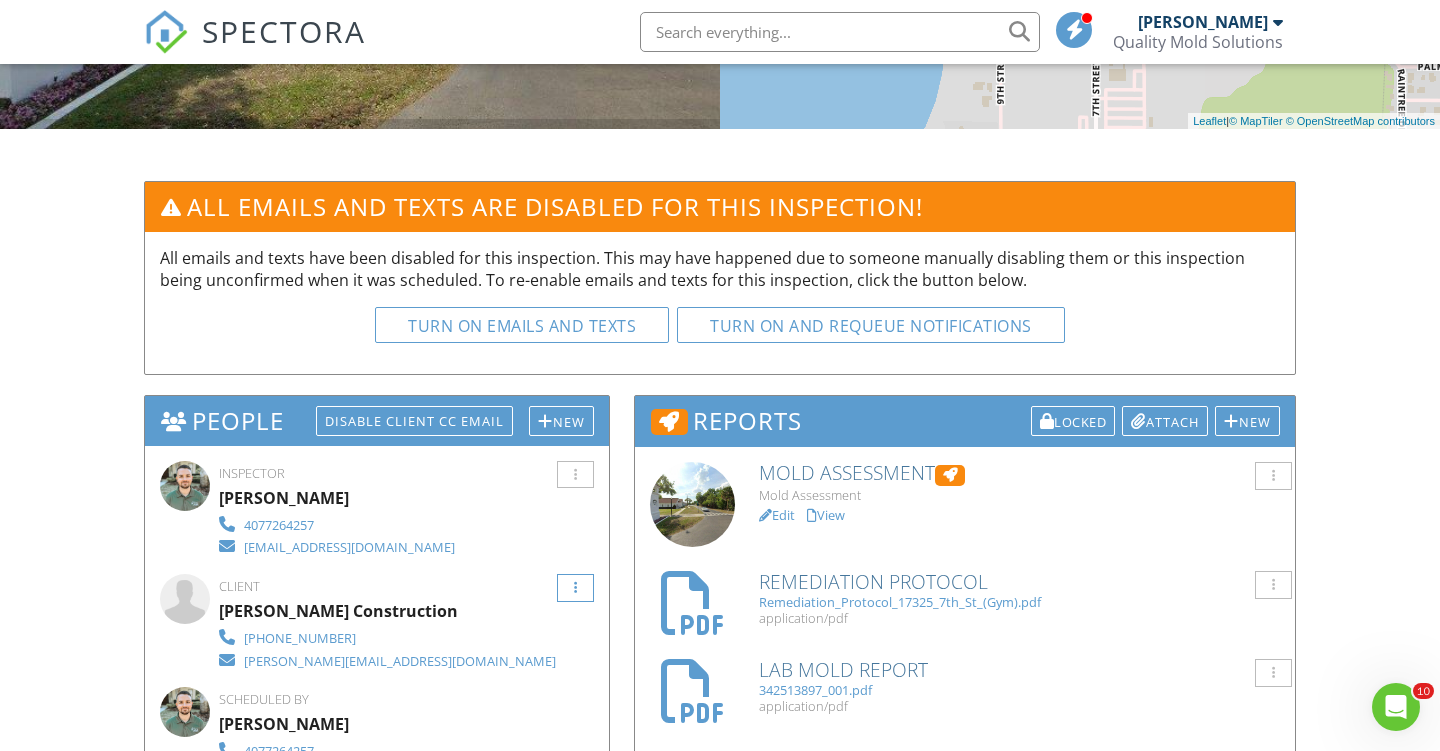 click at bounding box center (575, 588) 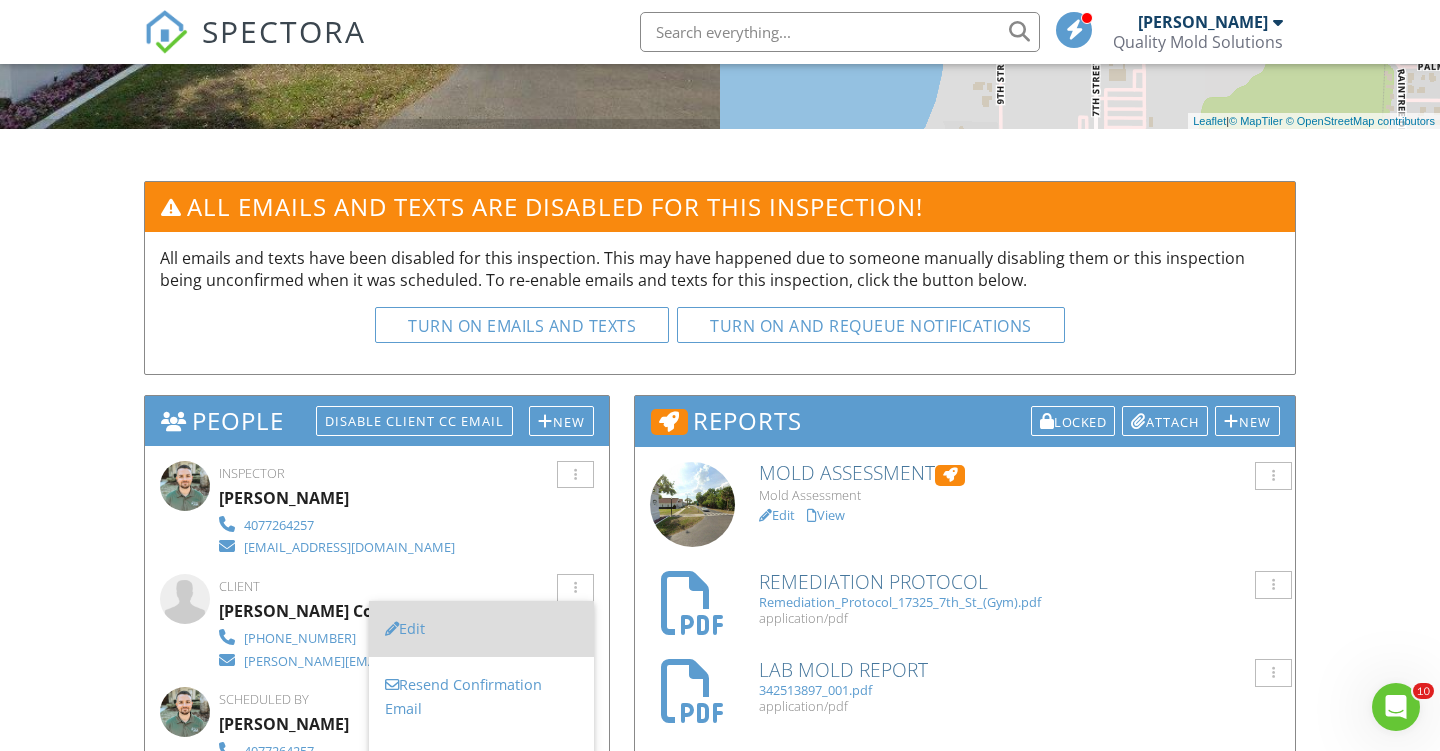 click on "Edit" at bounding box center (481, 629) 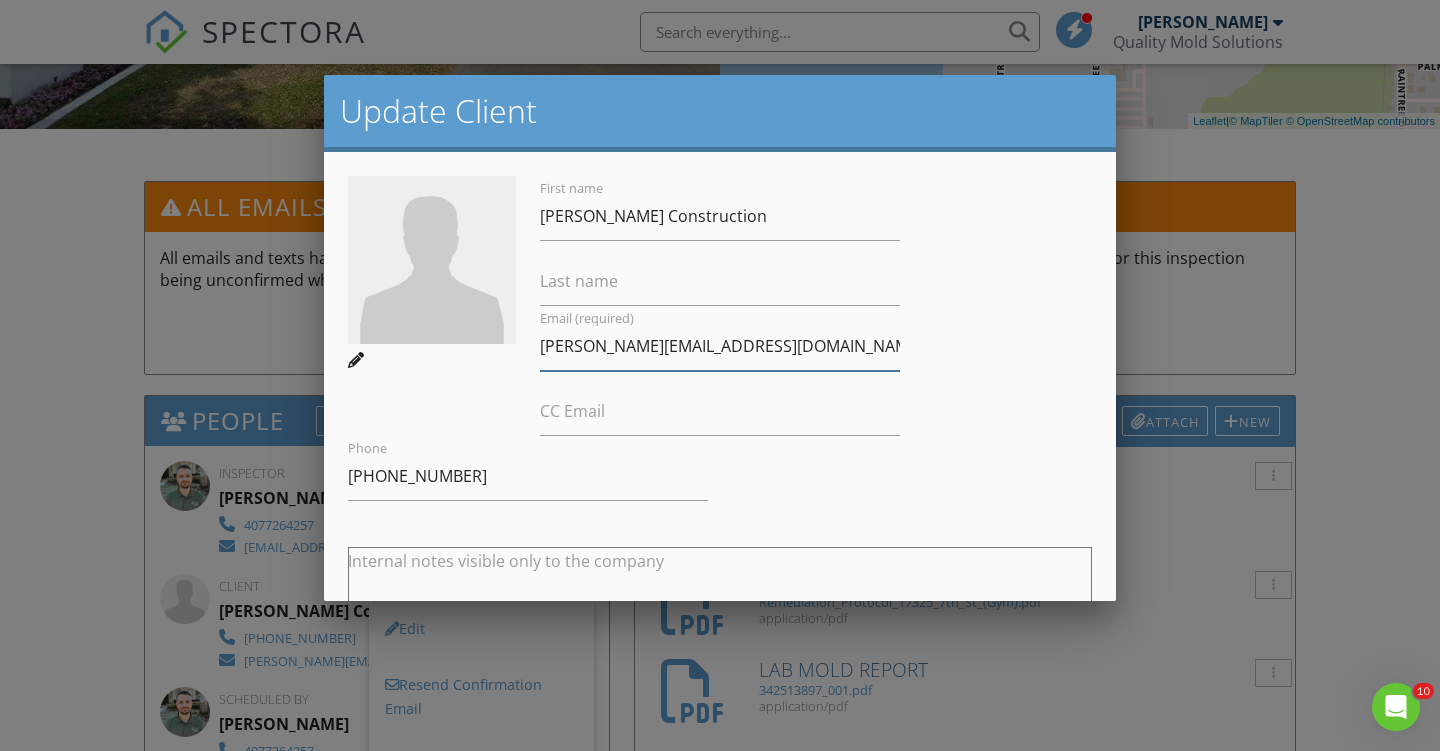 drag, startPoint x: 780, startPoint y: 351, endPoint x: 527, endPoint y: 346, distance: 253.04941 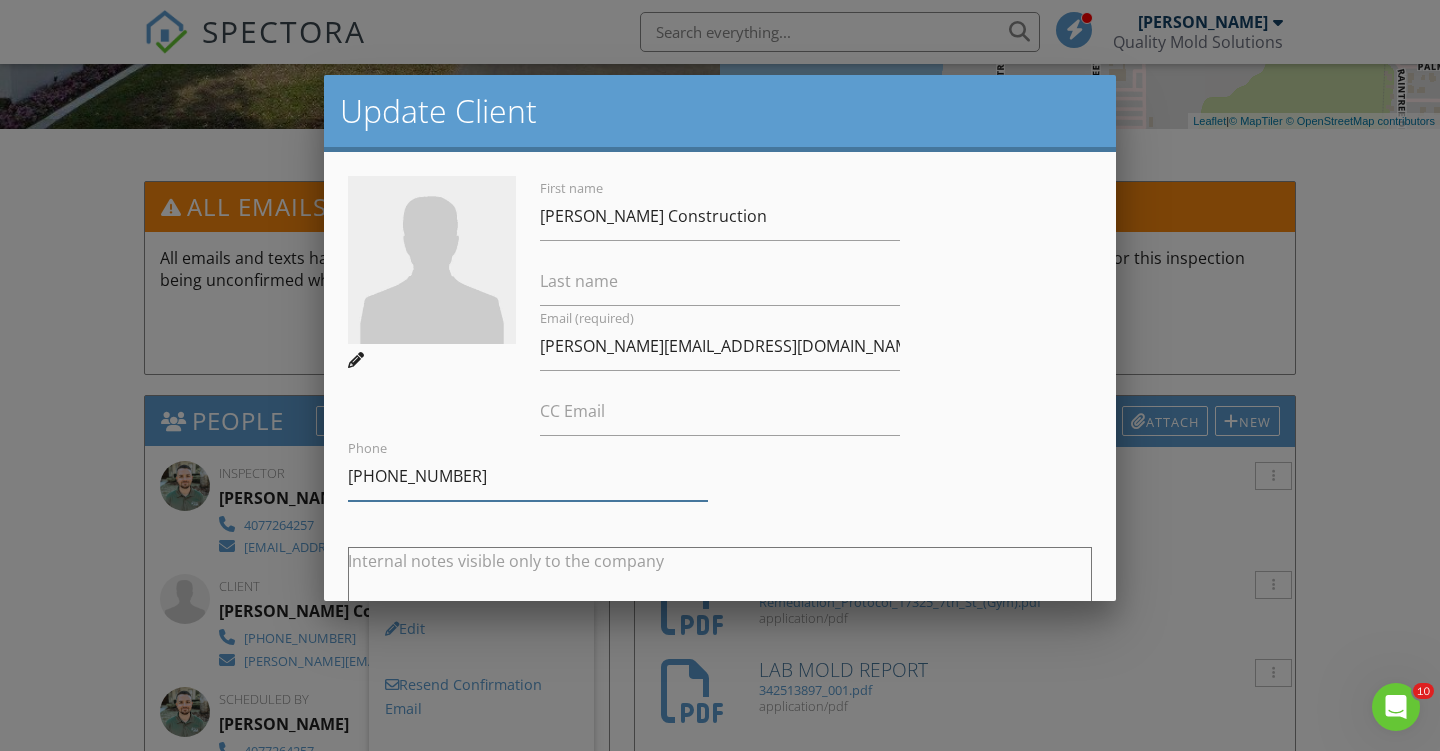 drag, startPoint x: 845, startPoint y: 419, endPoint x: 719, endPoint y: 416, distance: 126.035706 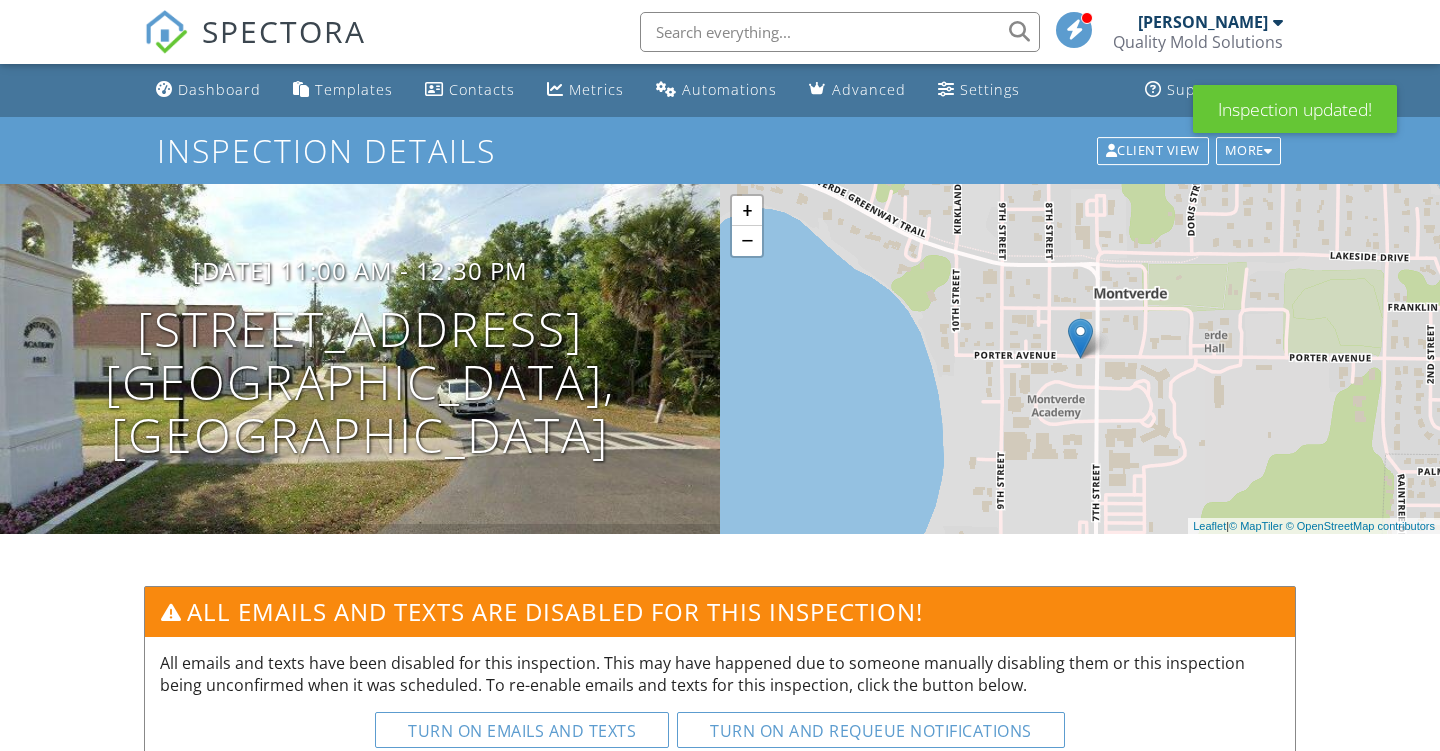 scroll, scrollTop: 857, scrollLeft: 0, axis: vertical 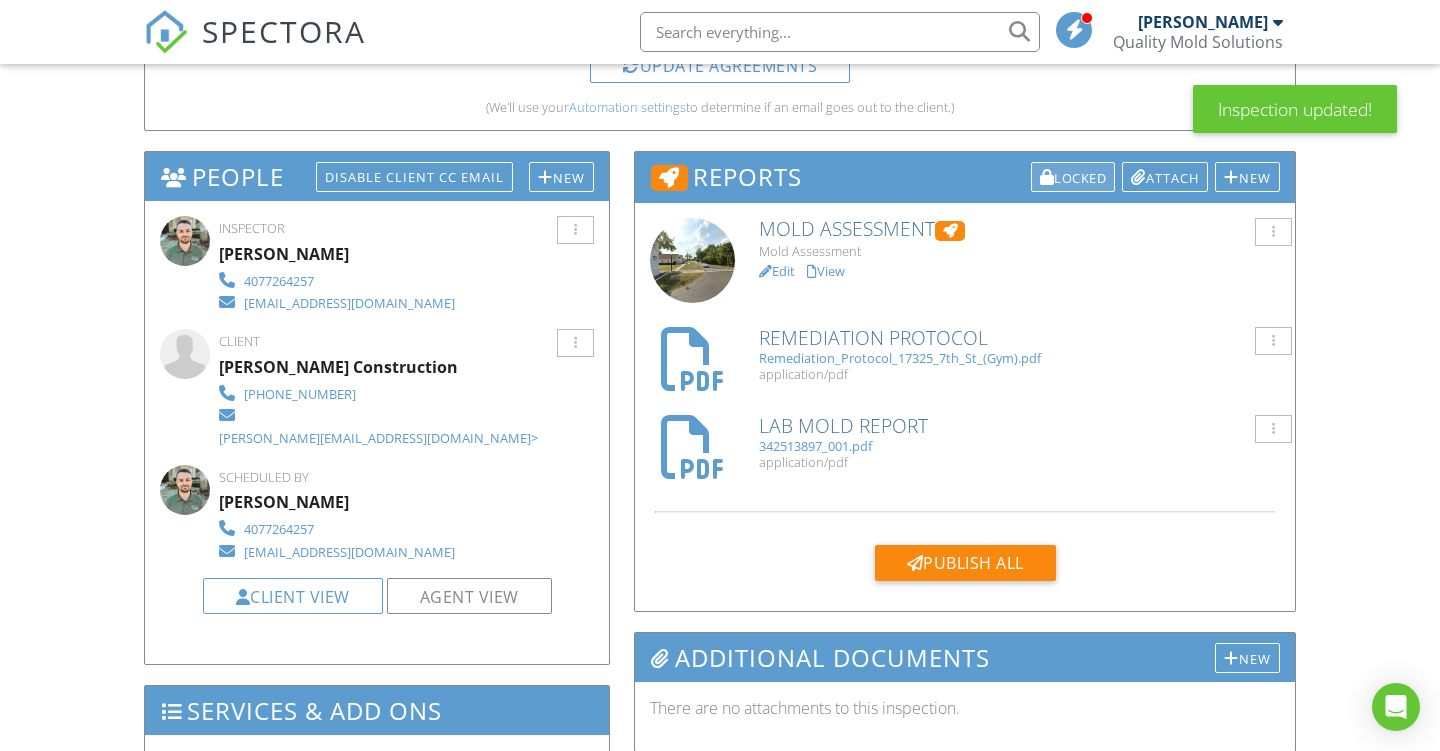 click on "Locked" at bounding box center (1073, 177) 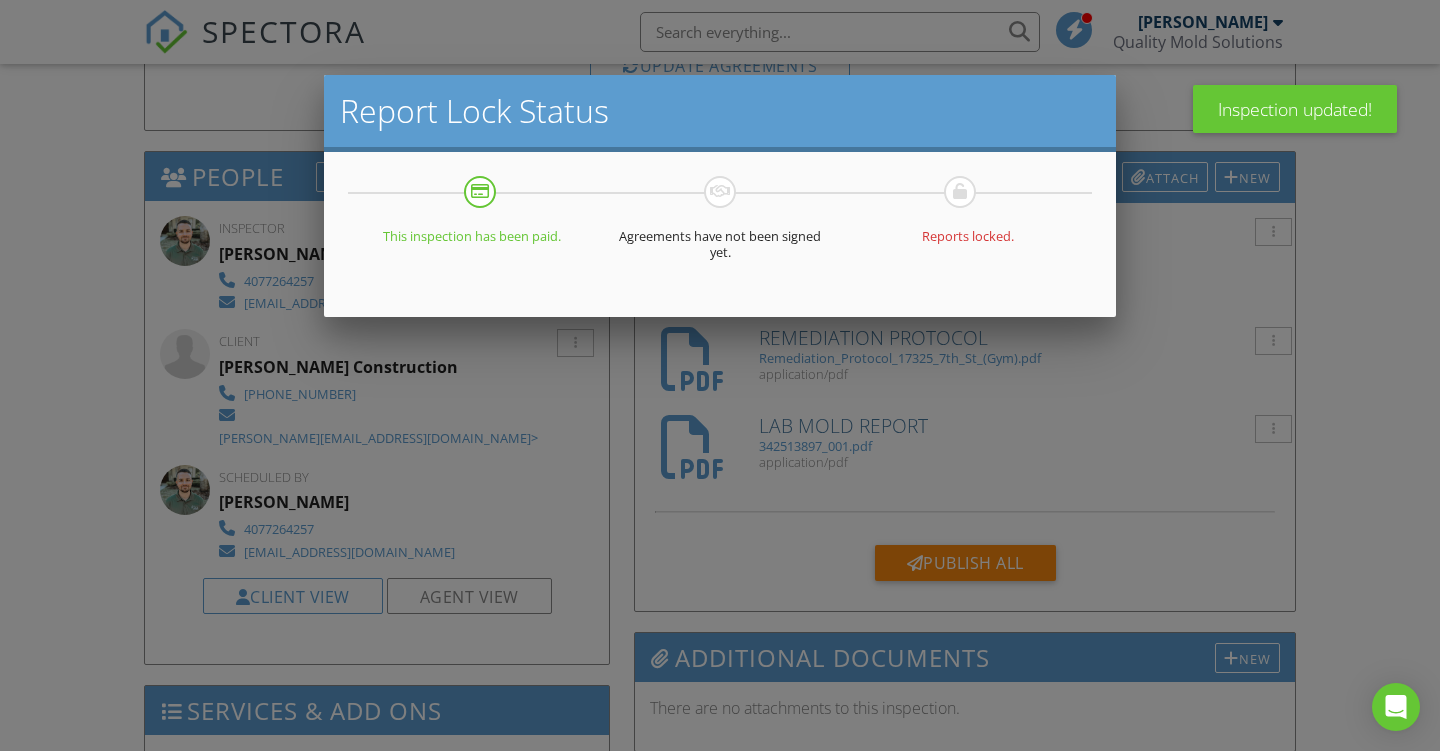 click at bounding box center [720, 369] 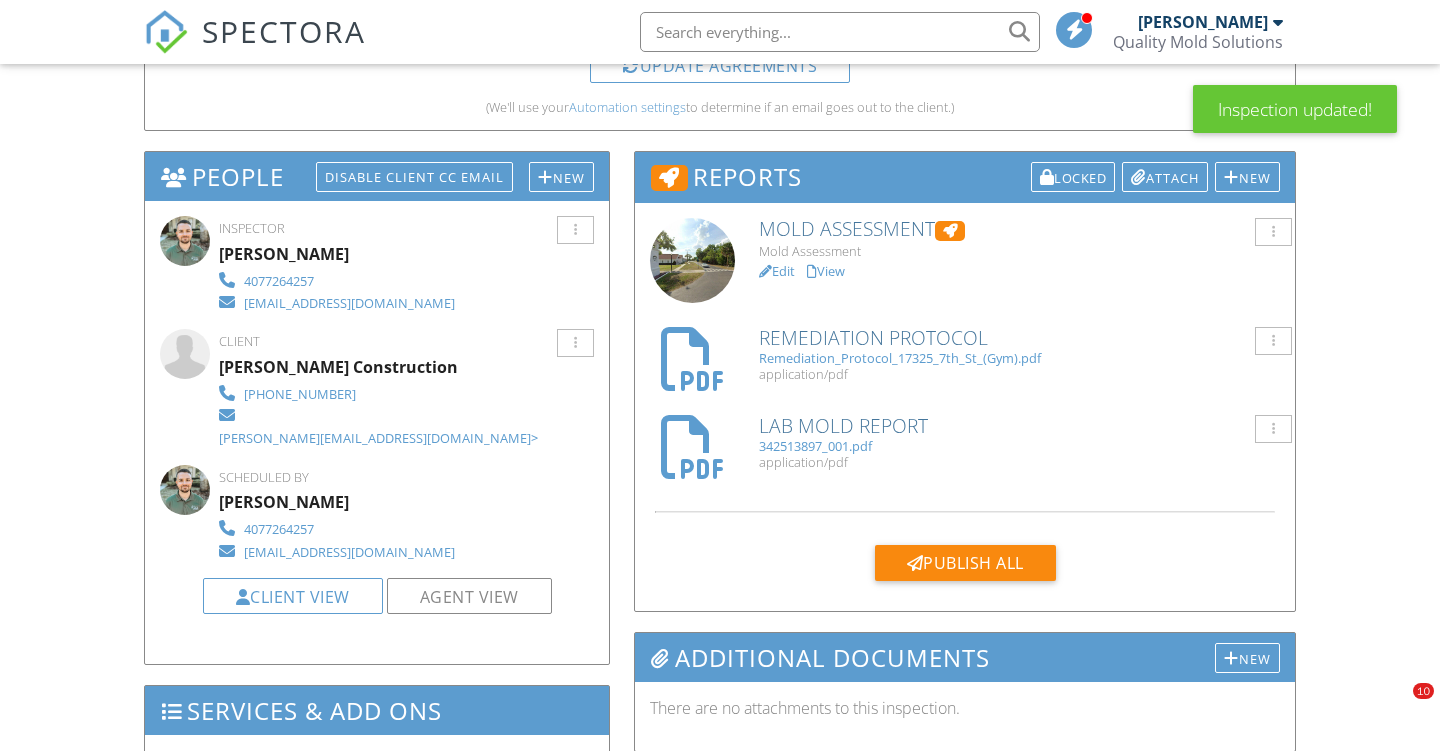 scroll, scrollTop: 1378, scrollLeft: 0, axis: vertical 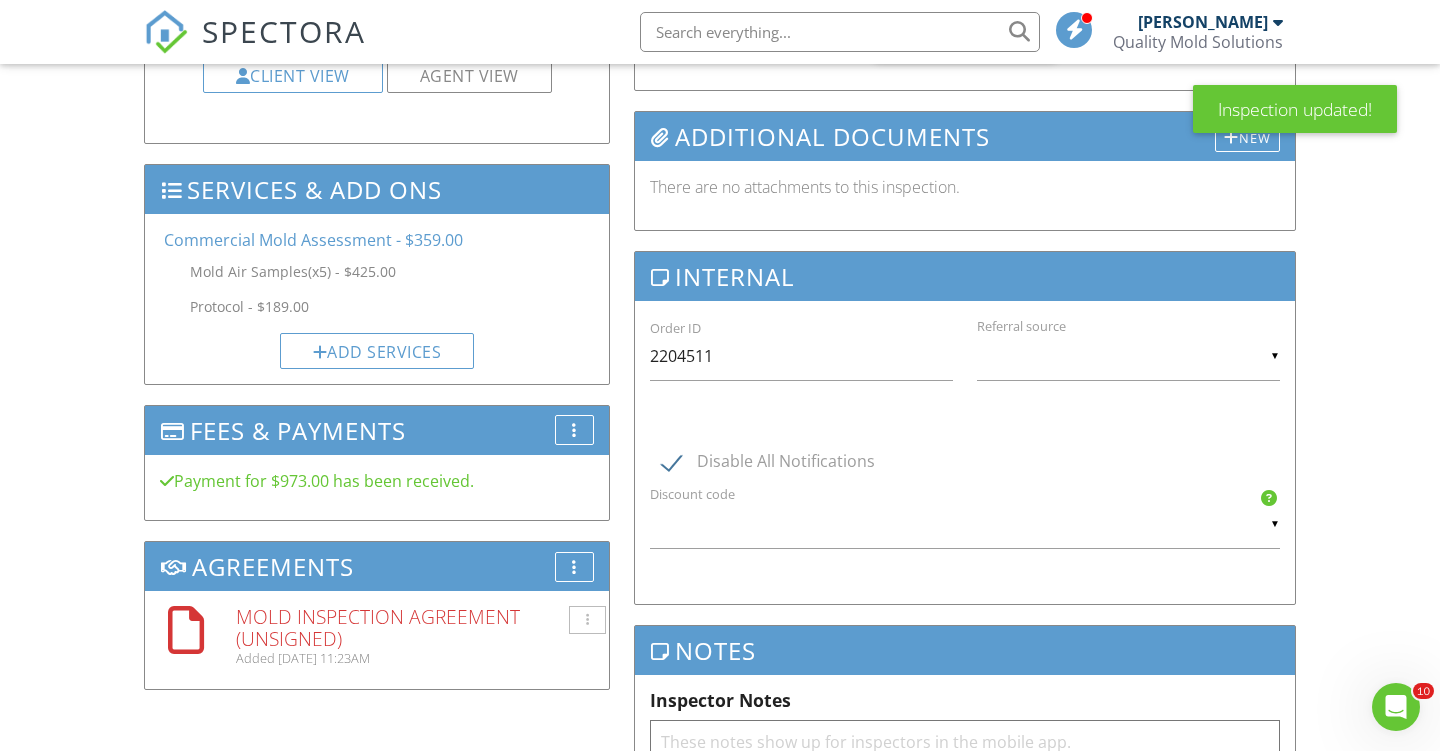 click on "Mold Inspection Agreement
(Unsigned)" at bounding box center [415, 627] 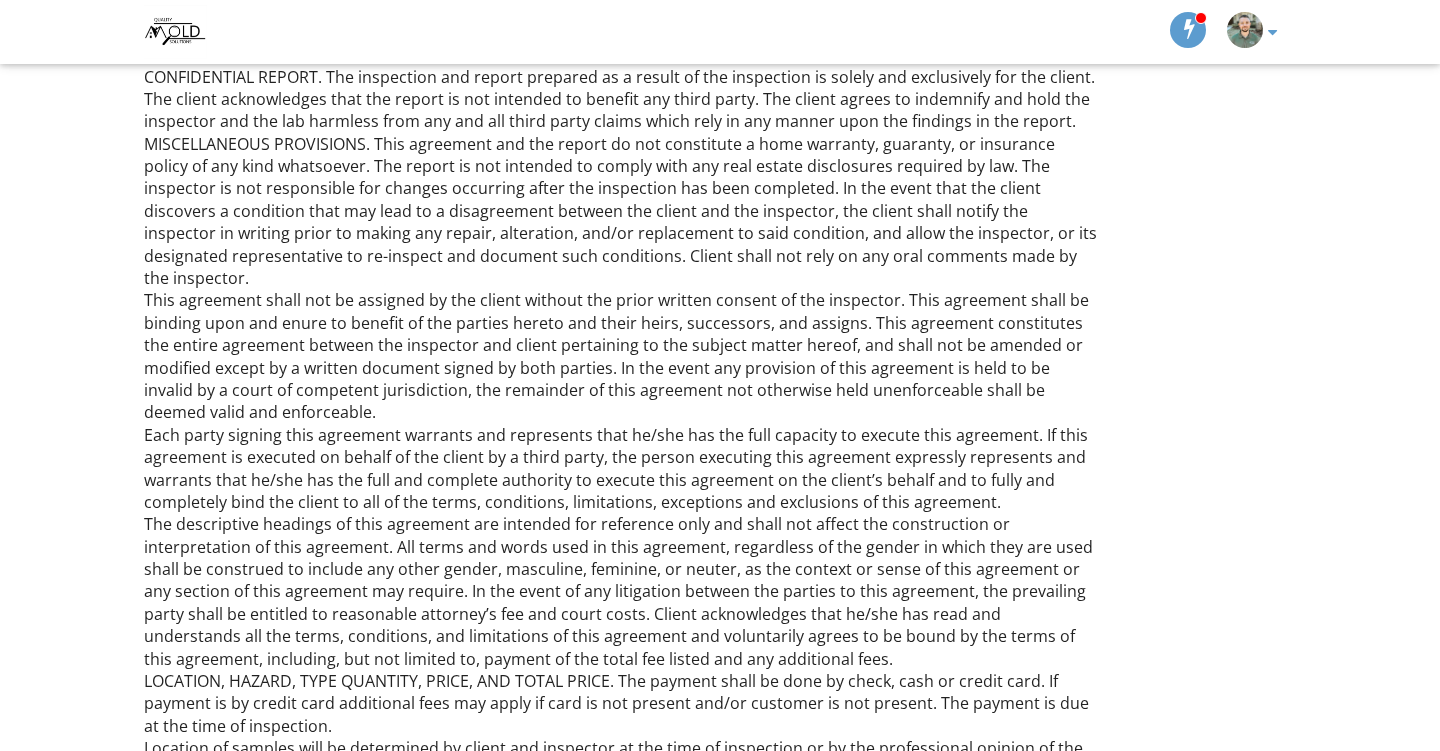 scroll, scrollTop: 2012, scrollLeft: 0, axis: vertical 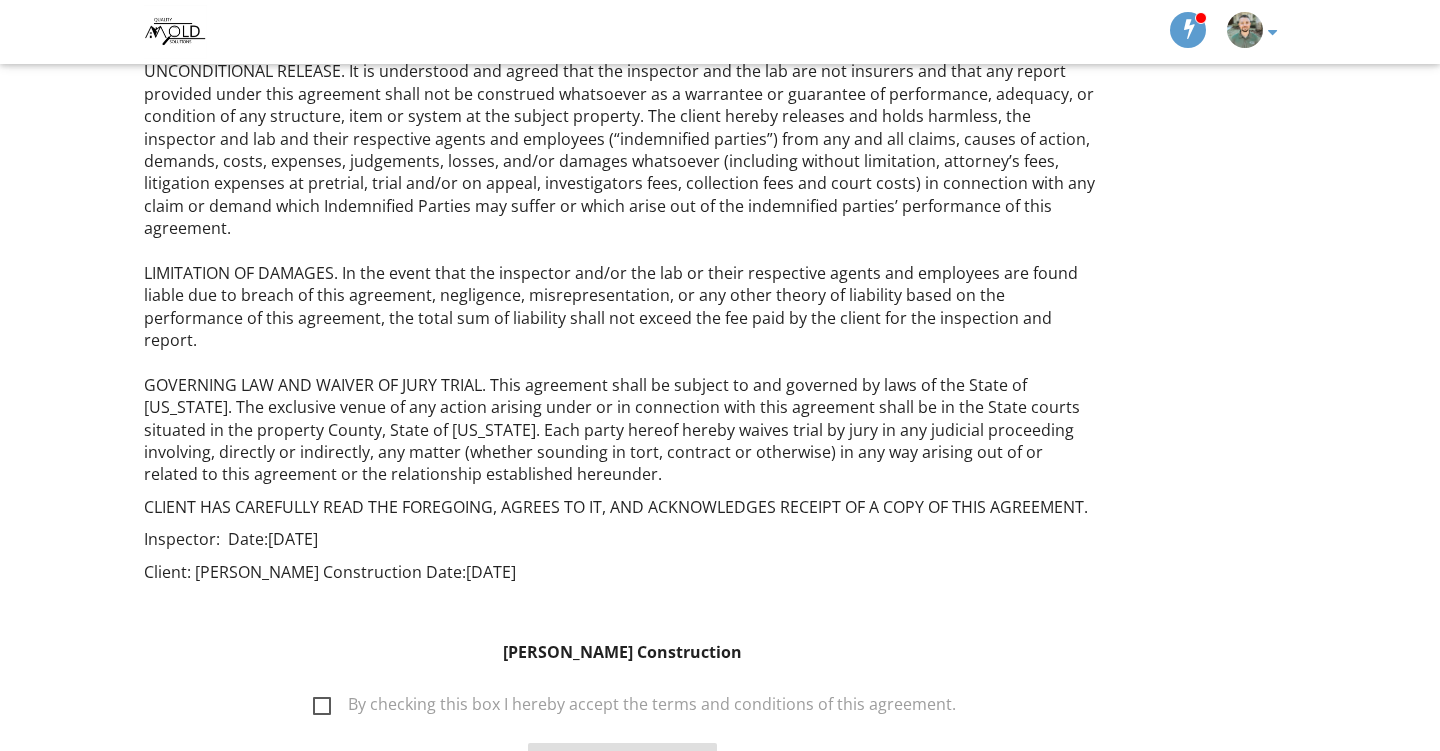 click on "By checking this box I hereby accept the terms and conditions of this agreement." at bounding box center (634, 707) 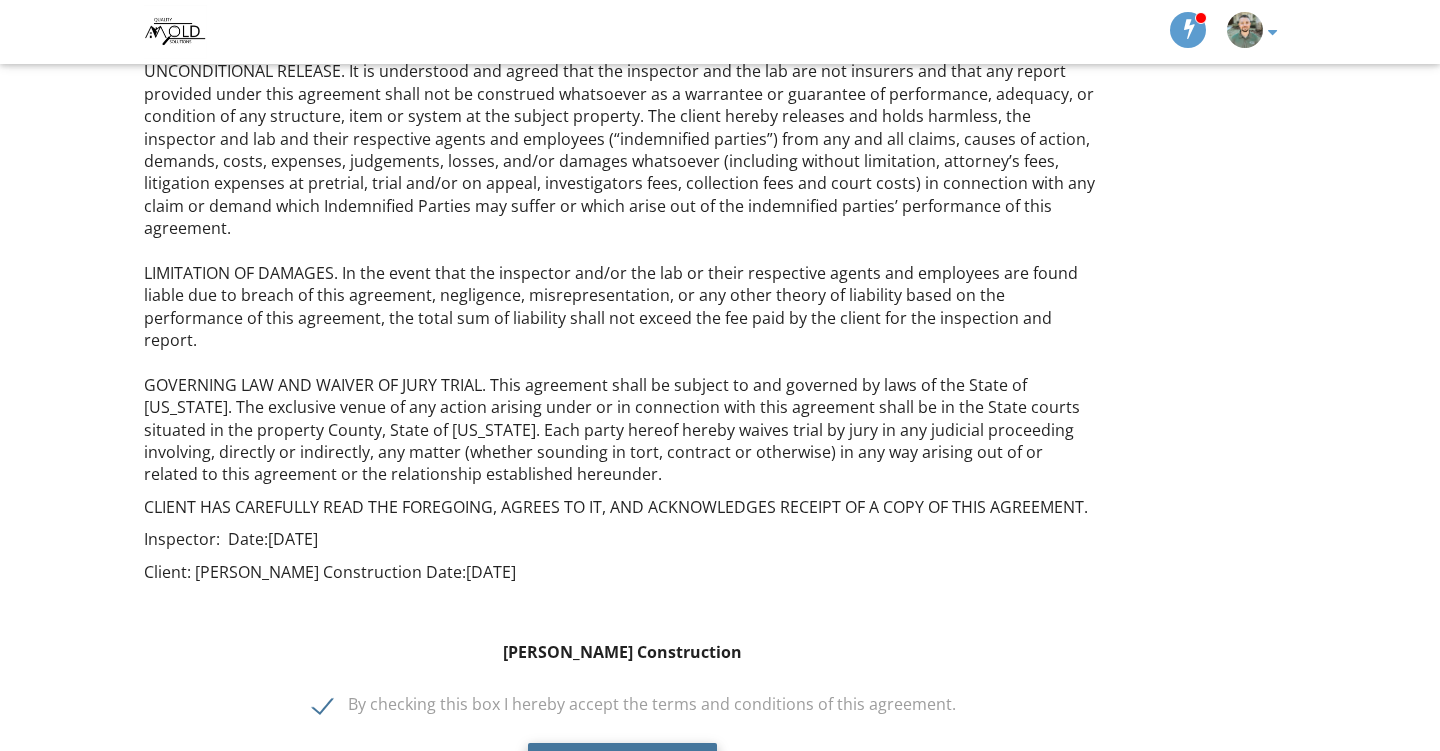 click on "Submit" at bounding box center (622, 770) 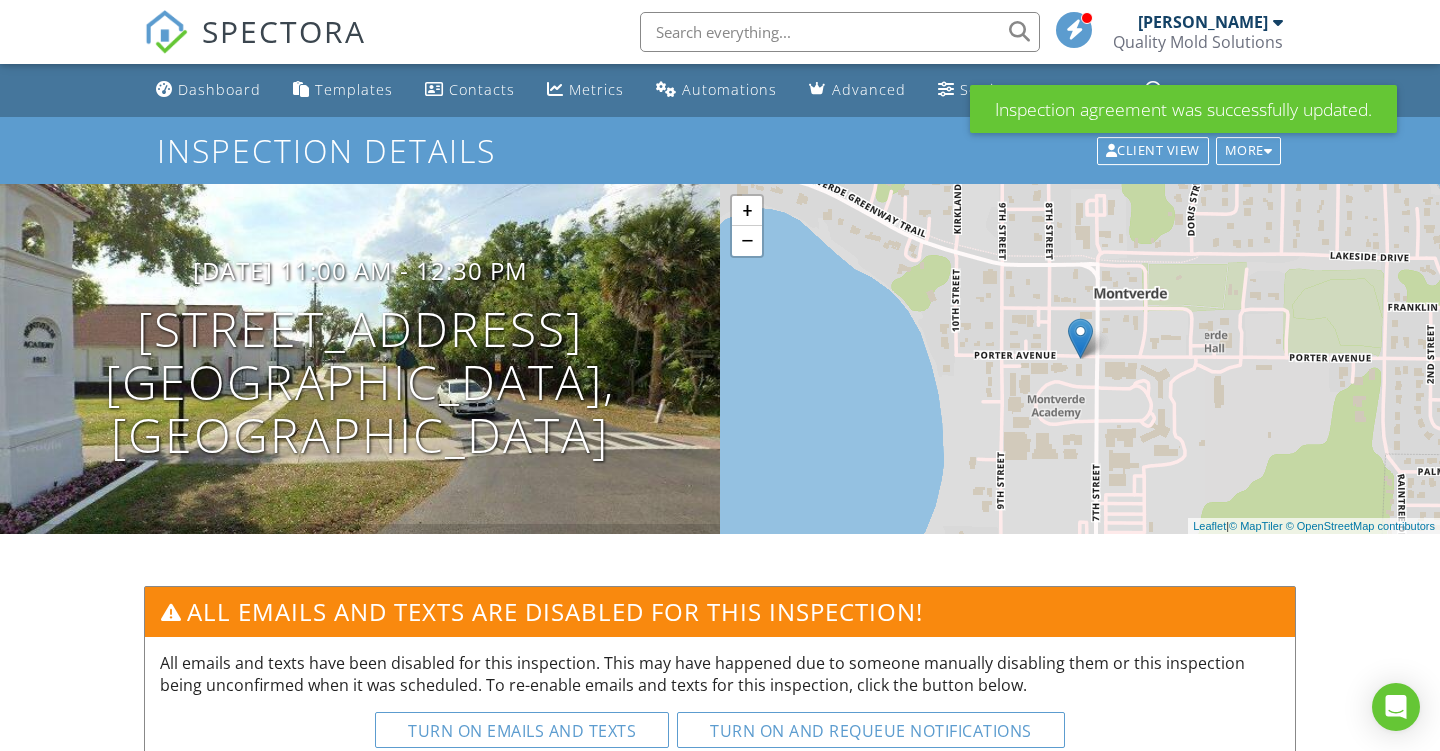scroll, scrollTop: 878, scrollLeft: 0, axis: vertical 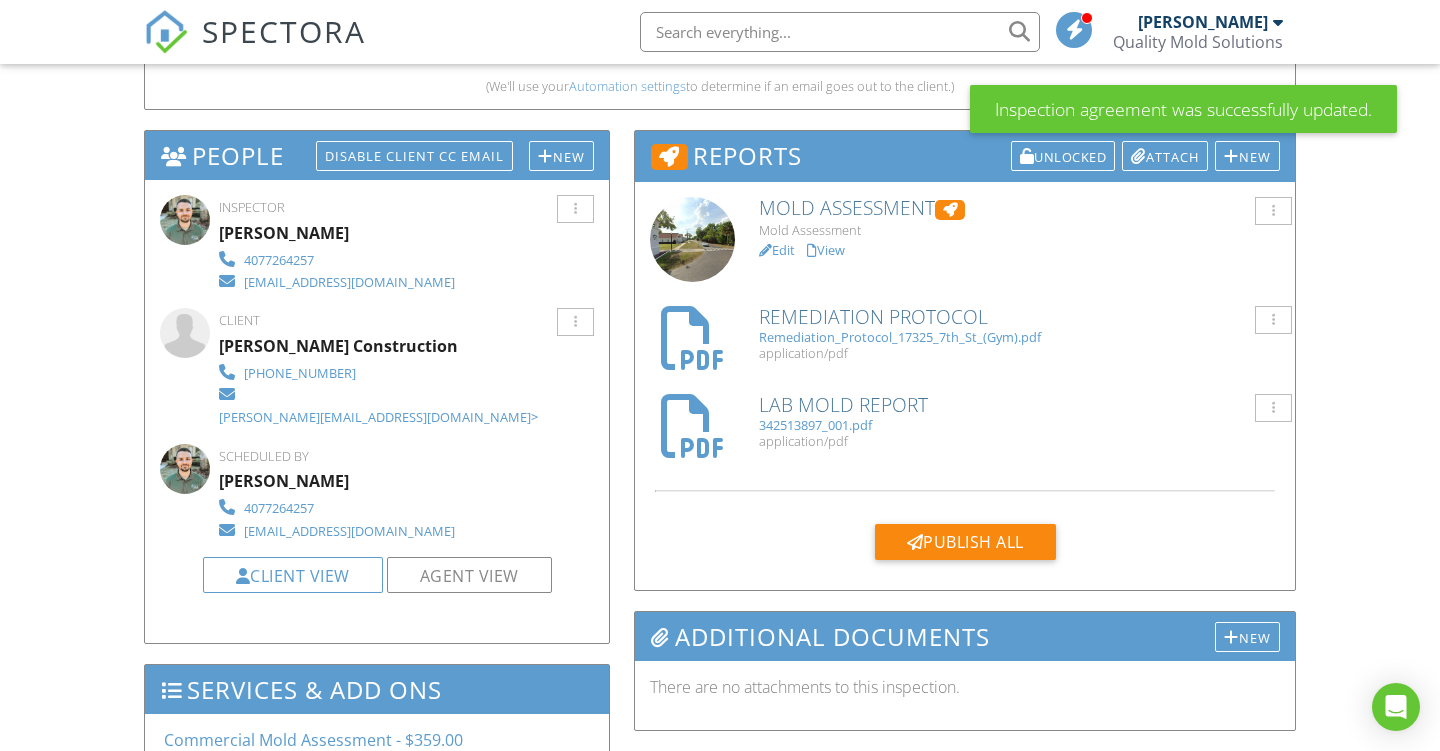 click at bounding box center [915, 542] 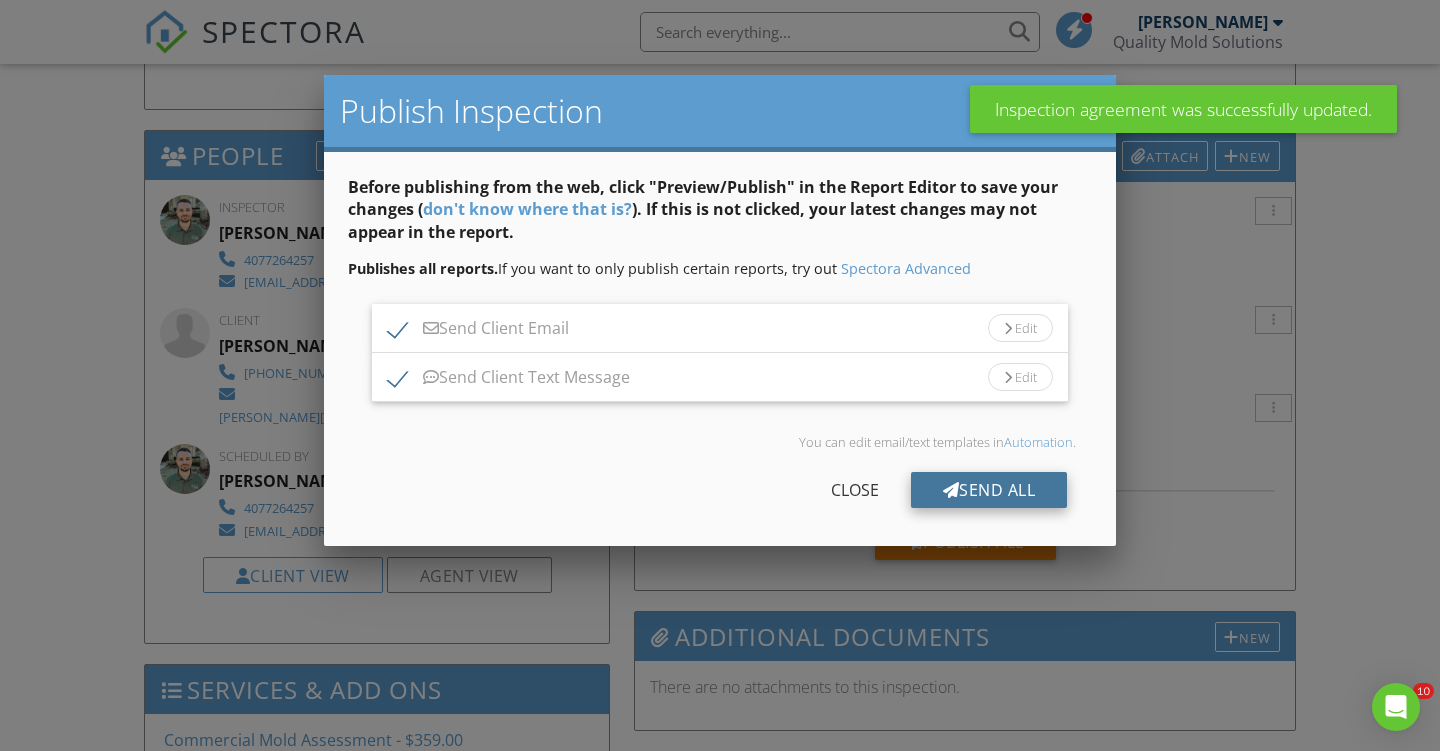 click on "Send All" at bounding box center (989, 490) 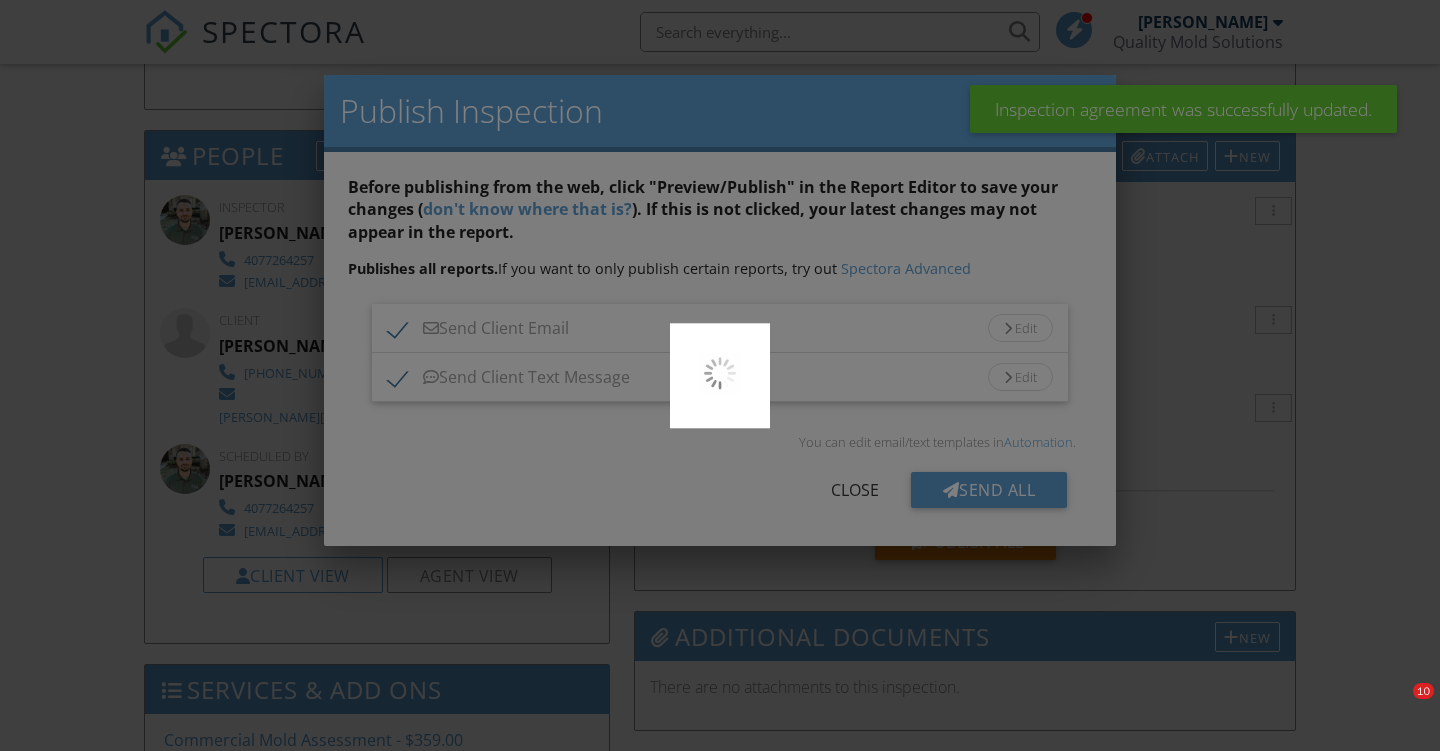 scroll, scrollTop: 0, scrollLeft: 0, axis: both 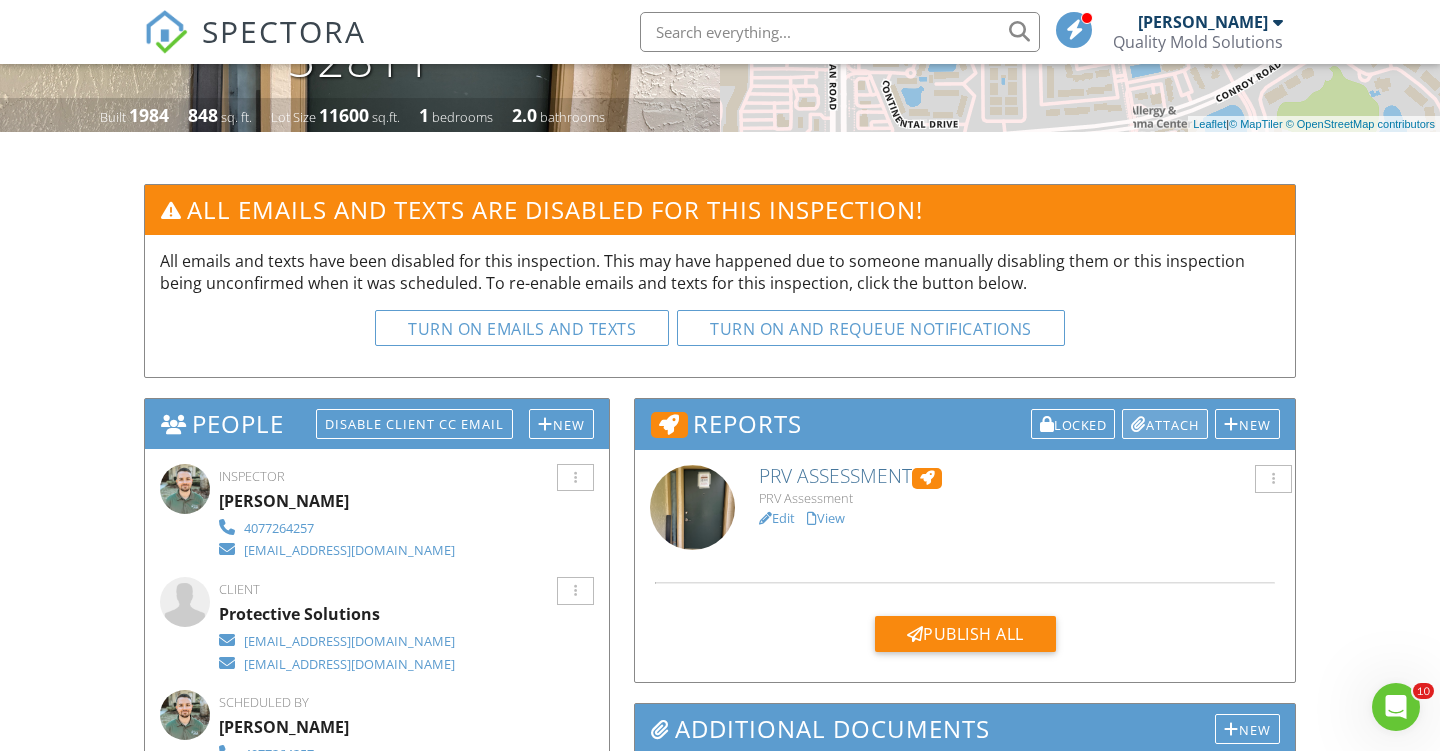click on "Attach" at bounding box center (1165, 424) 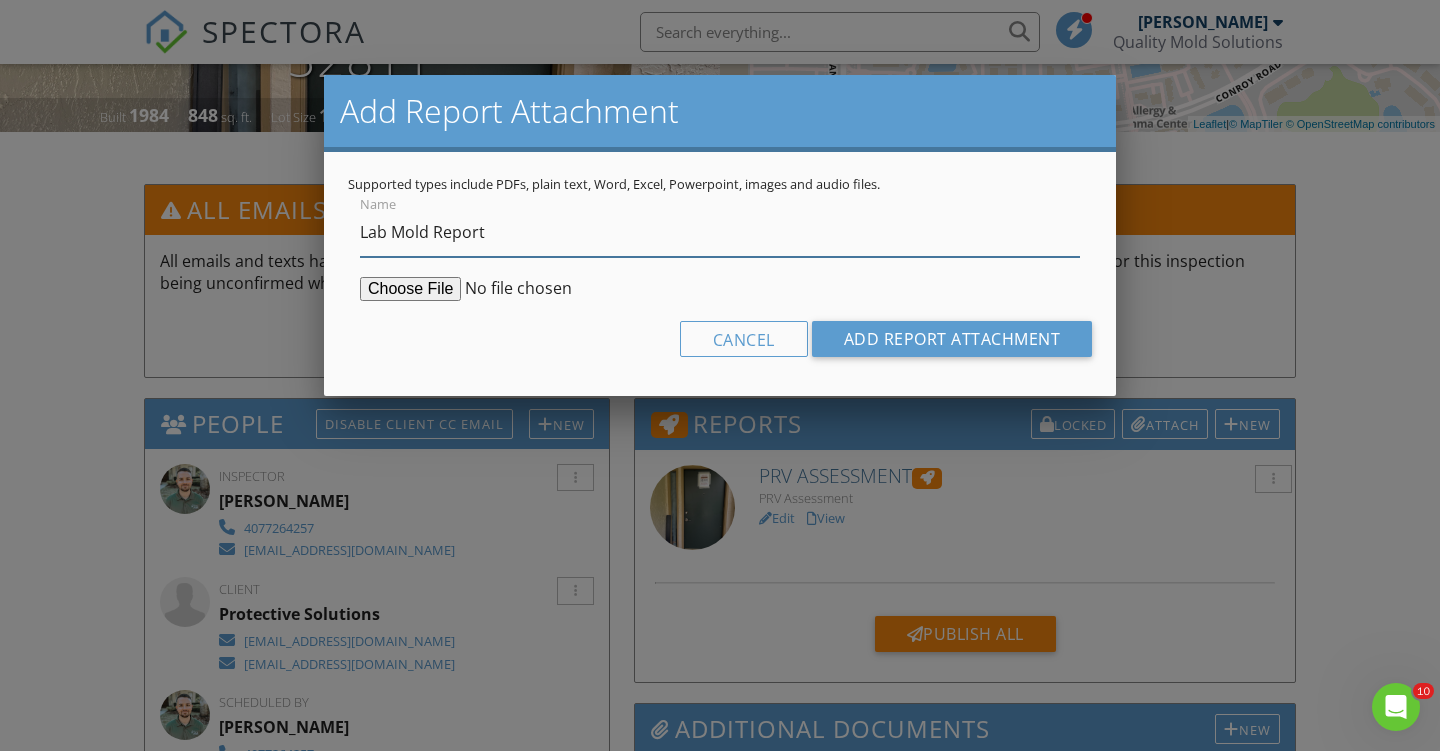 type on "Lab Mold Report" 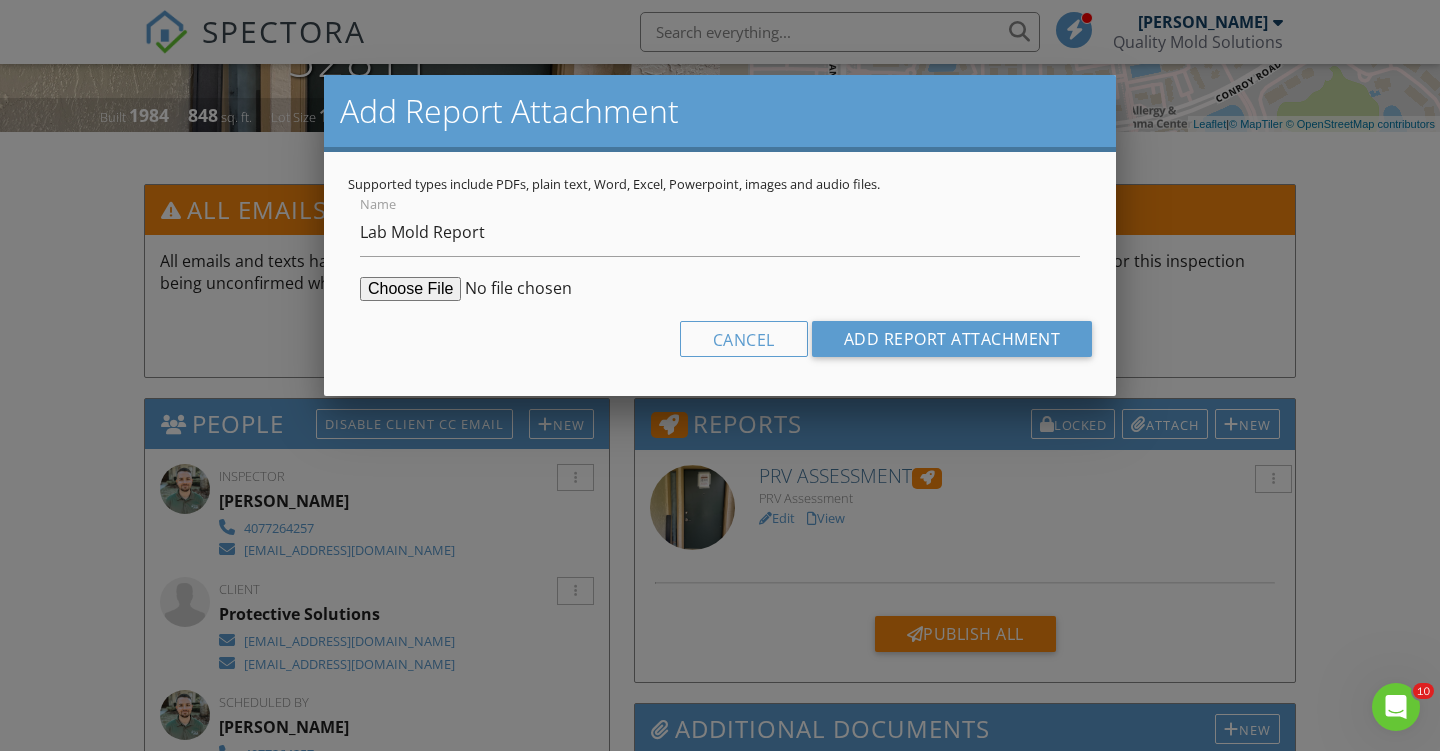 click at bounding box center [513, 289] 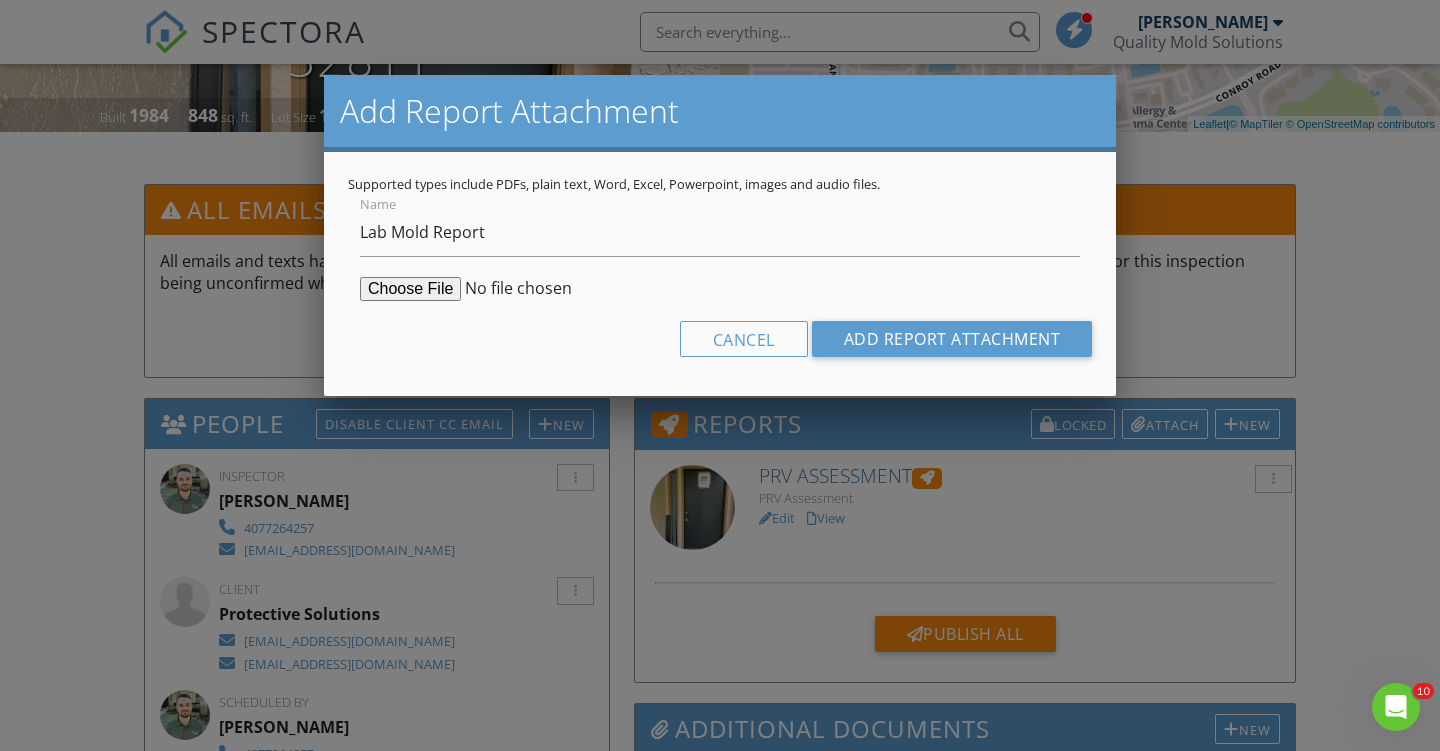 type on "C:\fakepath\342513898_001.pdf" 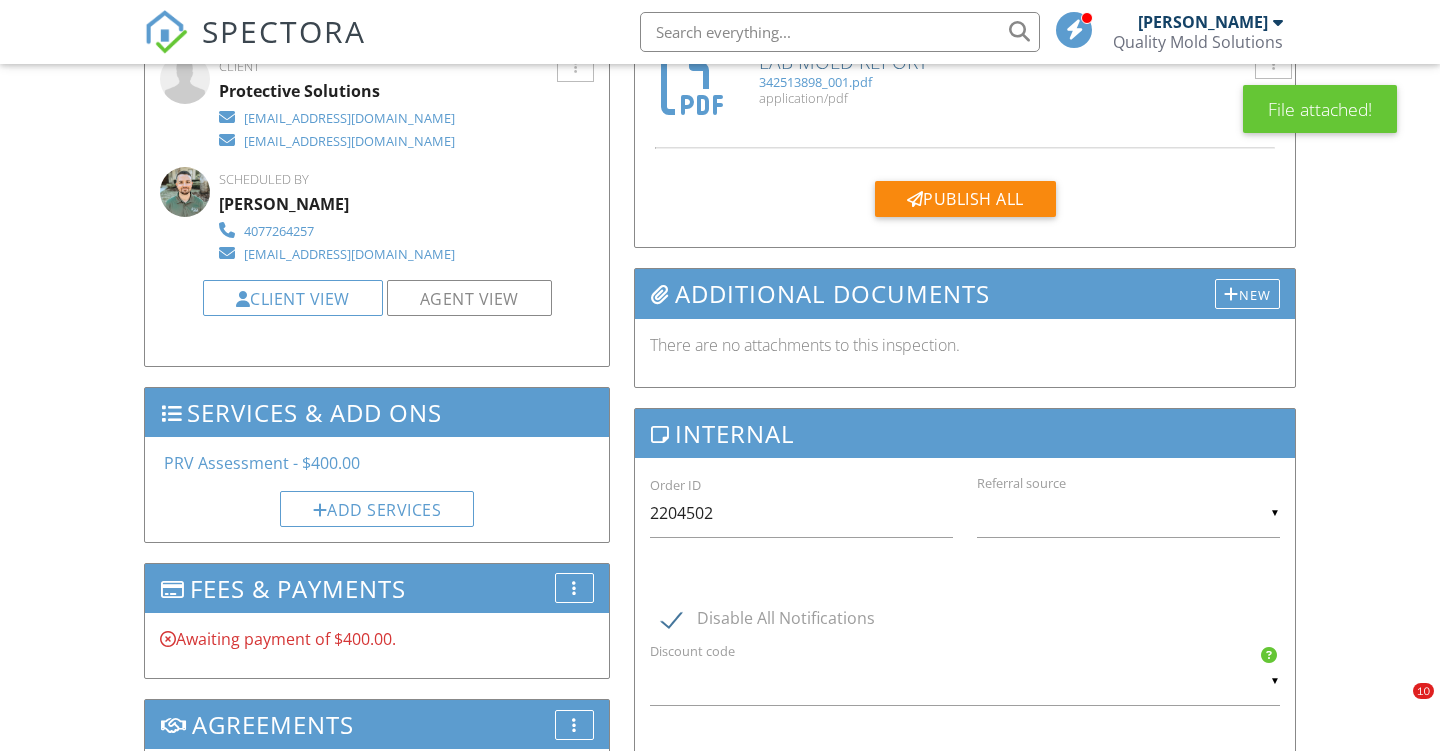 scroll, scrollTop: 735, scrollLeft: 0, axis: vertical 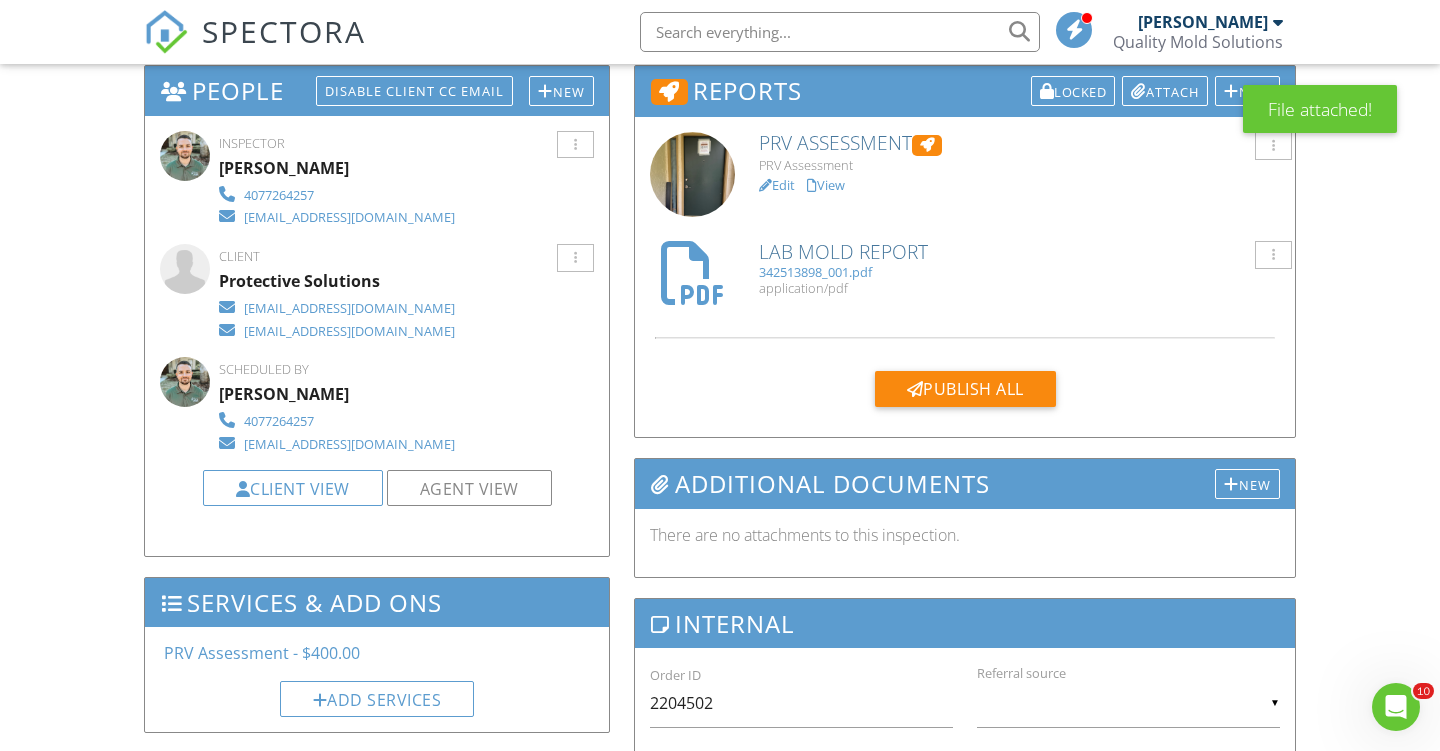 click on "Edit" at bounding box center (777, 185) 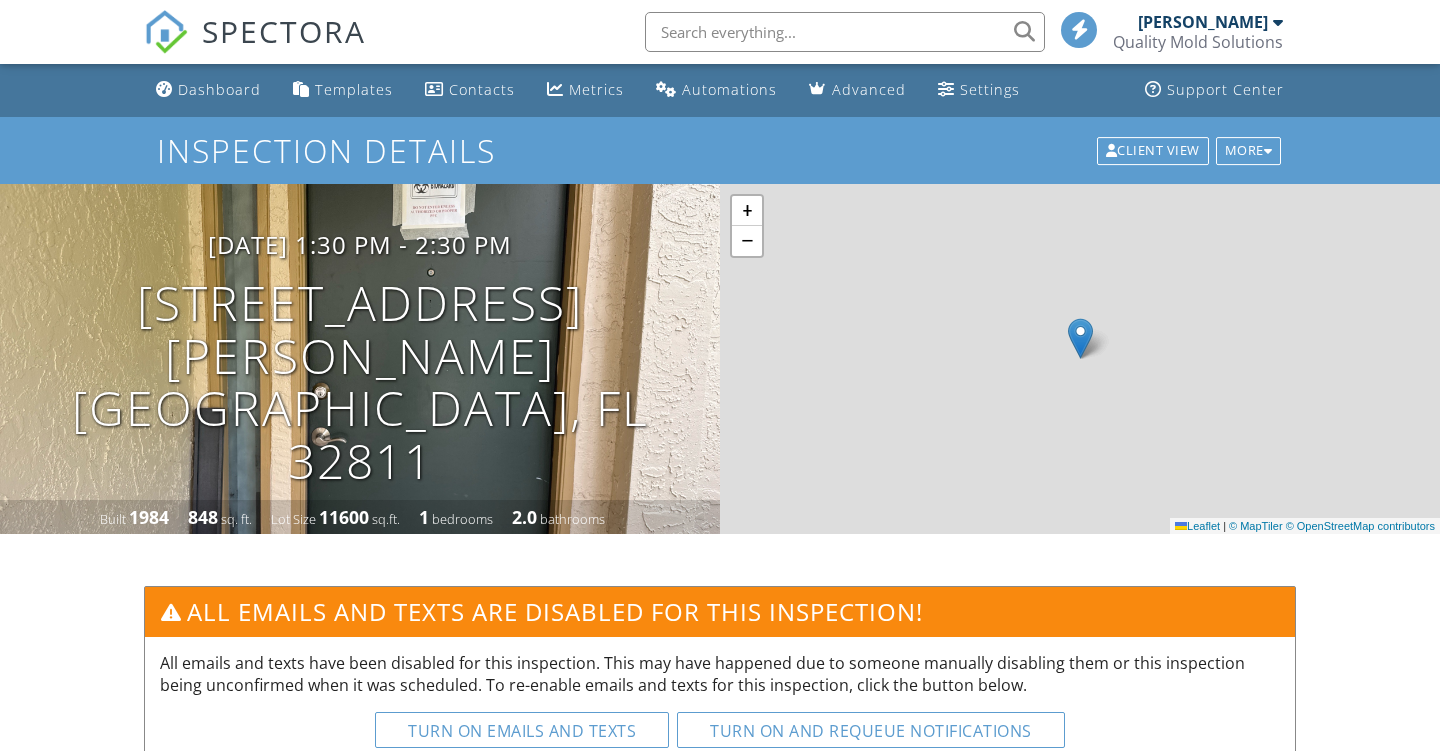 scroll, scrollTop: 317, scrollLeft: 0, axis: vertical 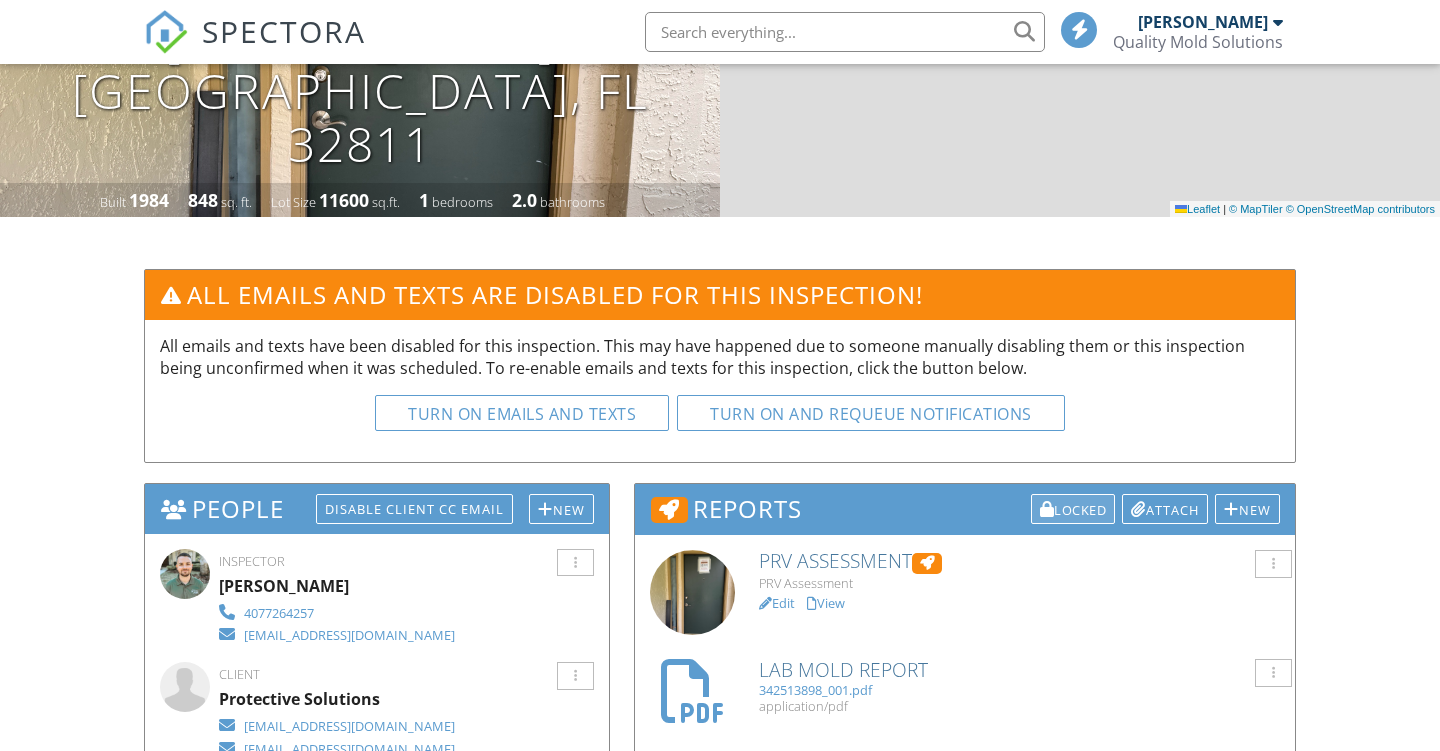 click on "Locked" at bounding box center [1073, 509] 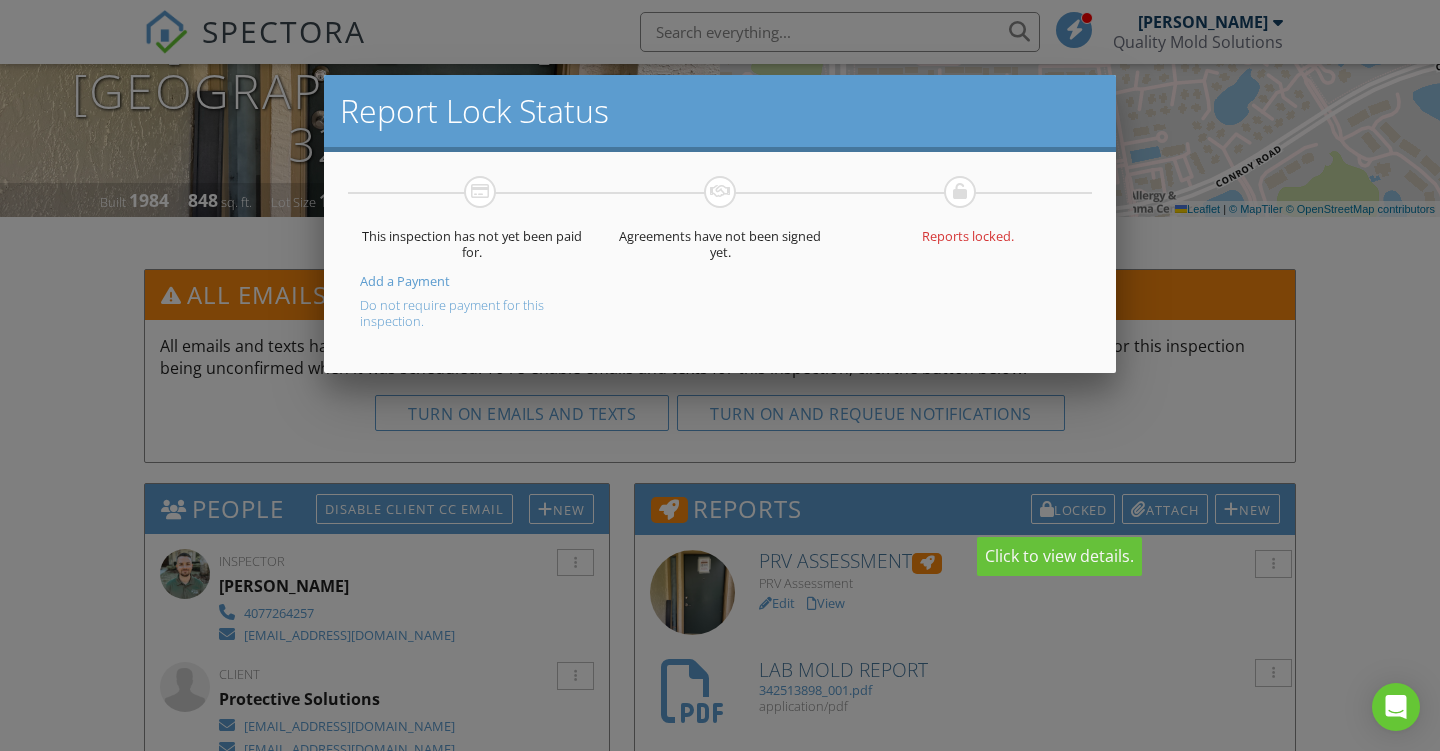 click on "Do not require payment for this inspection." at bounding box center [457, 309] 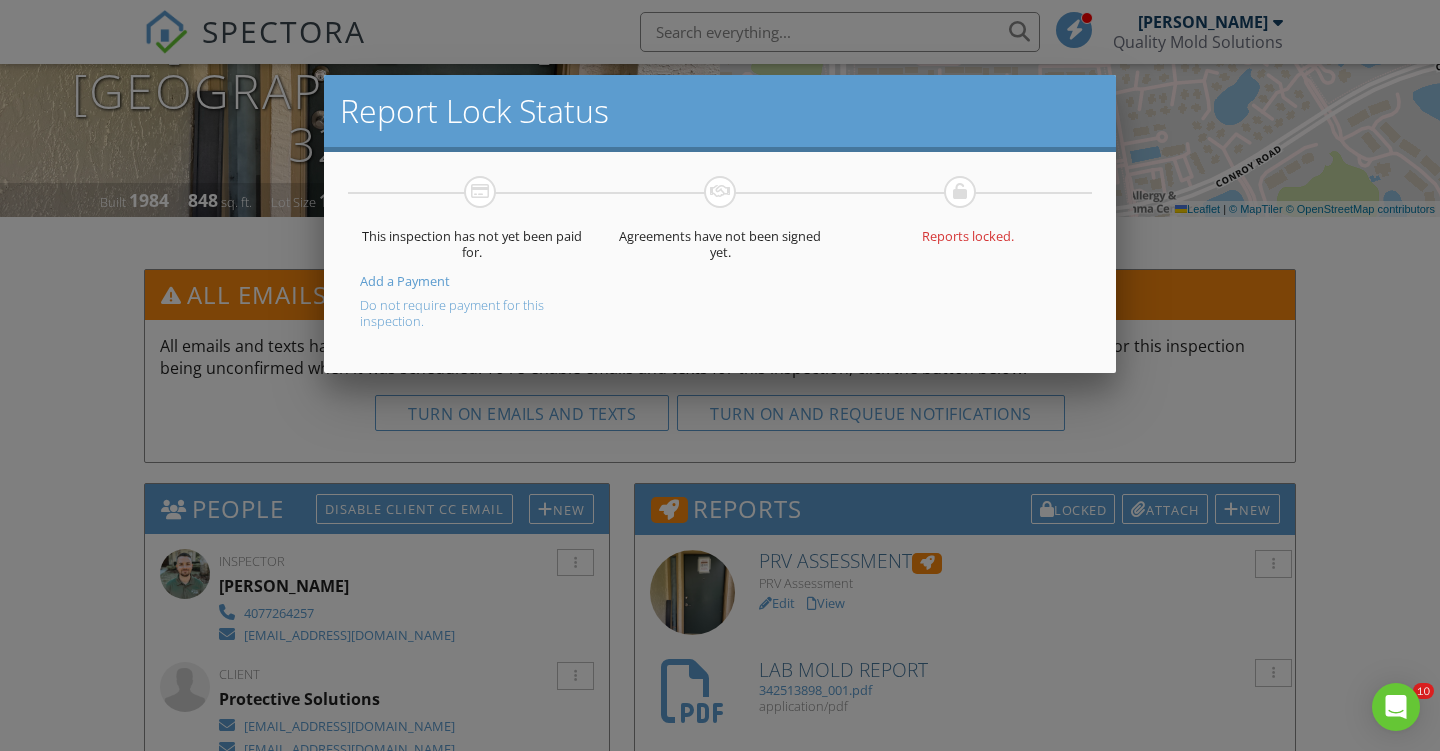 scroll, scrollTop: 317, scrollLeft: 0, axis: vertical 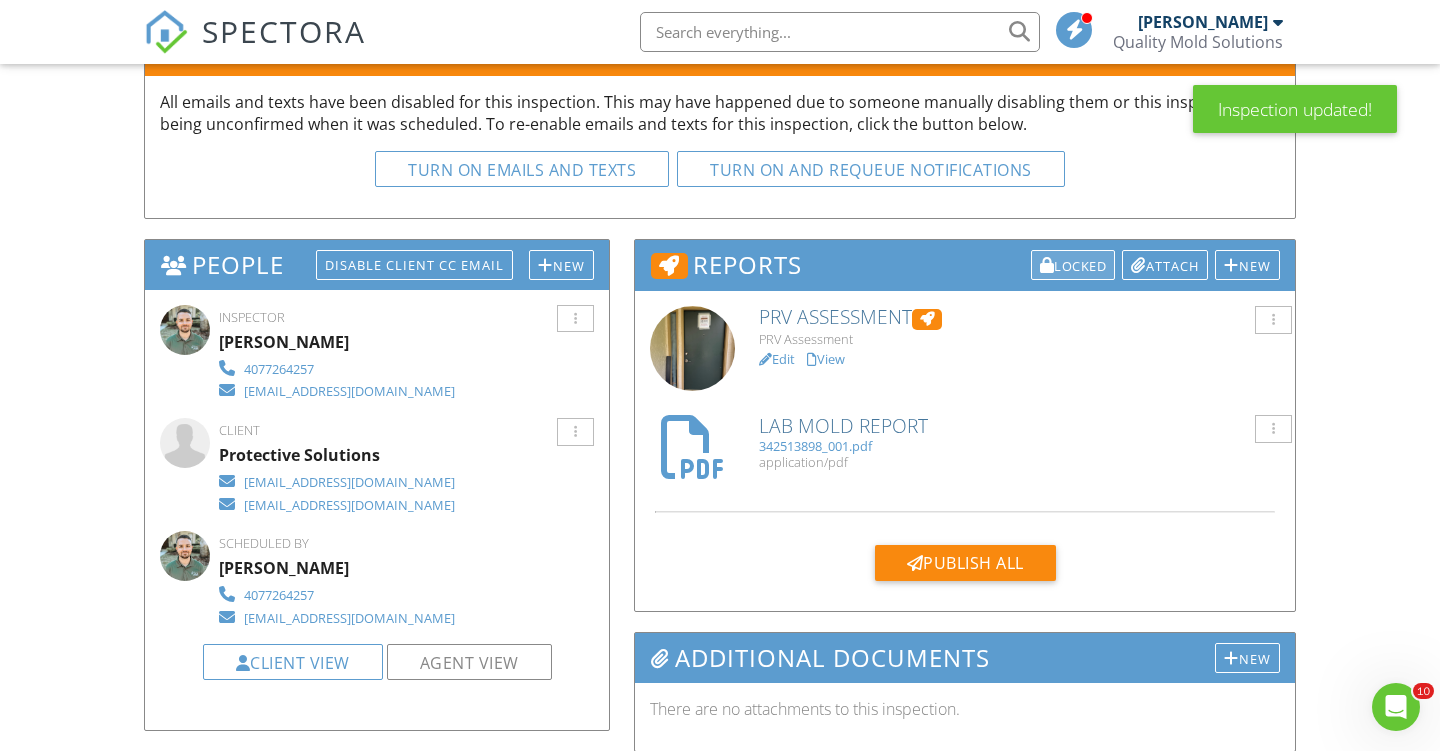 click on "Locked" at bounding box center [1073, 265] 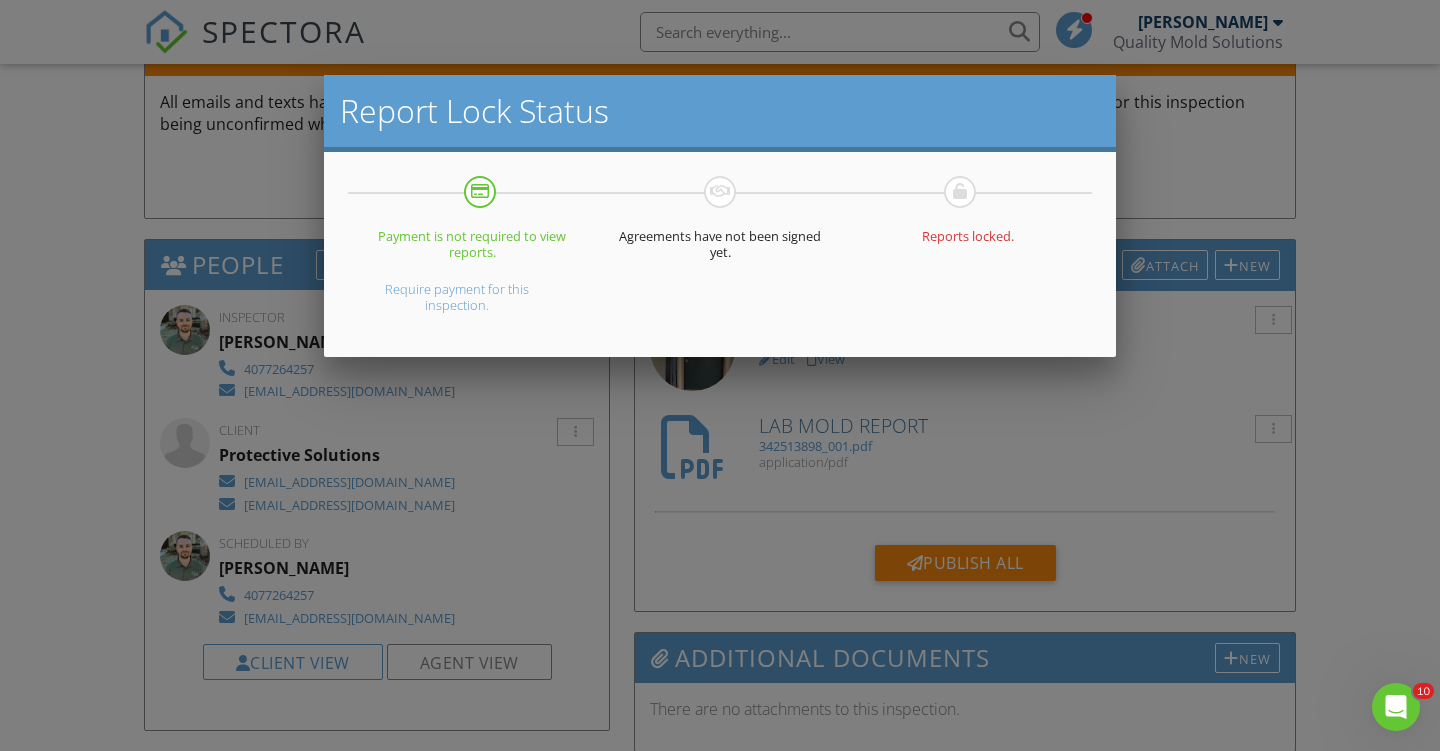 click at bounding box center (720, 369) 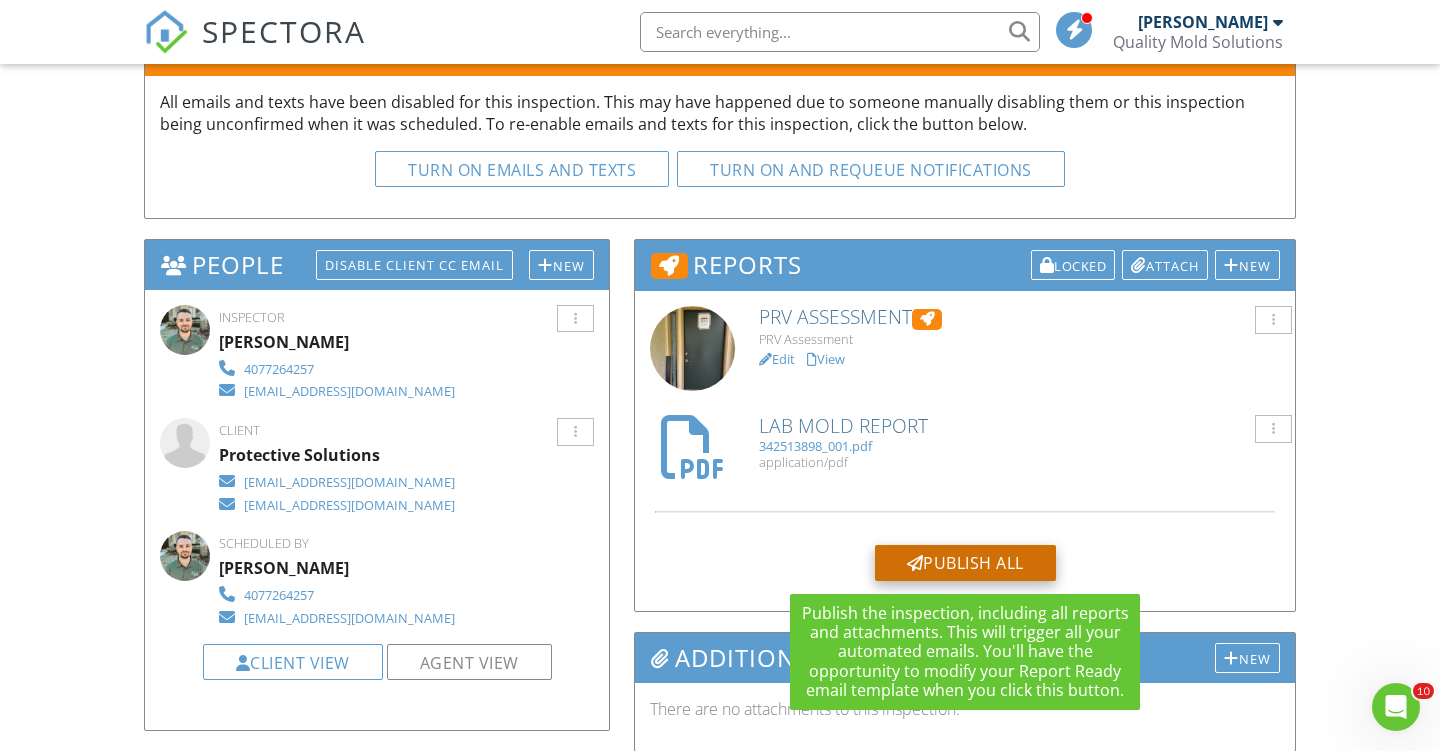 click on "Publish All" at bounding box center [965, 563] 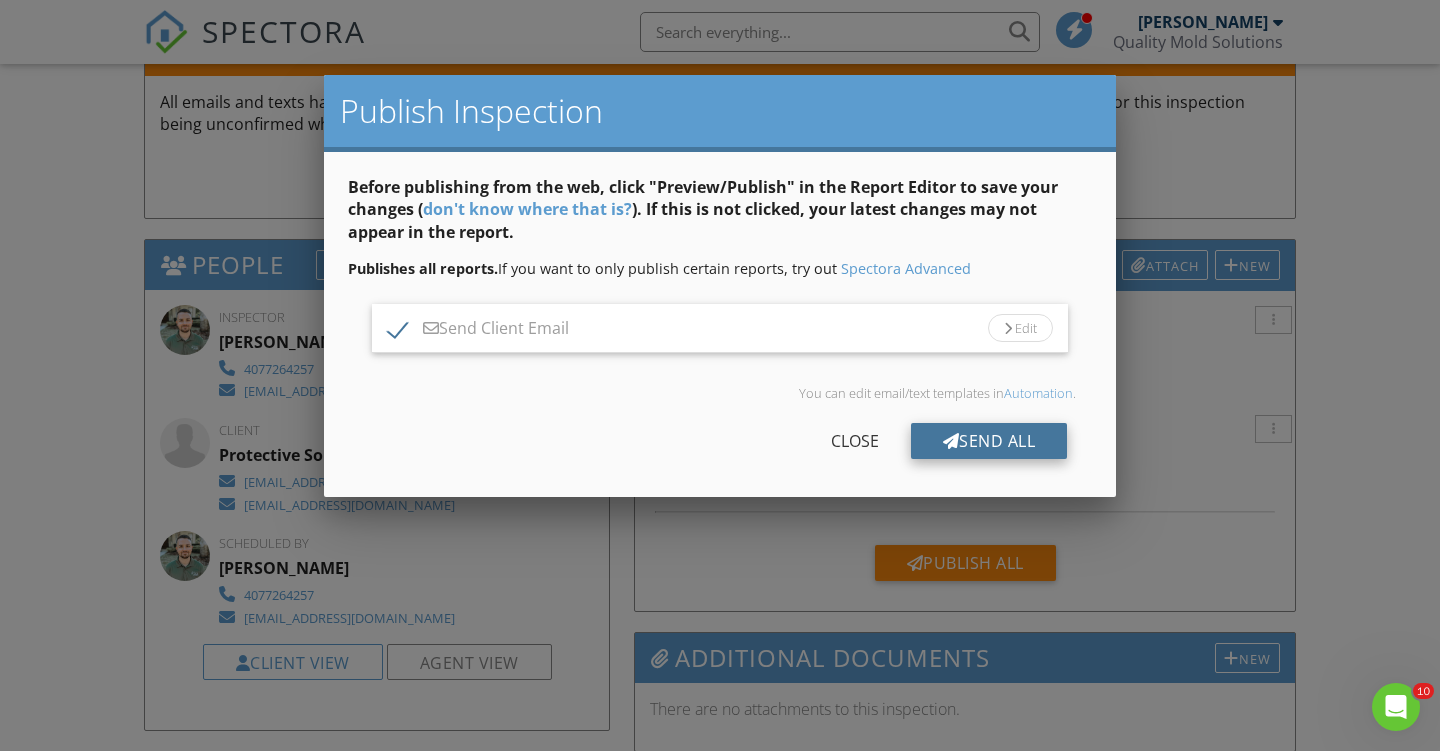 click on "Send All" at bounding box center [989, 441] 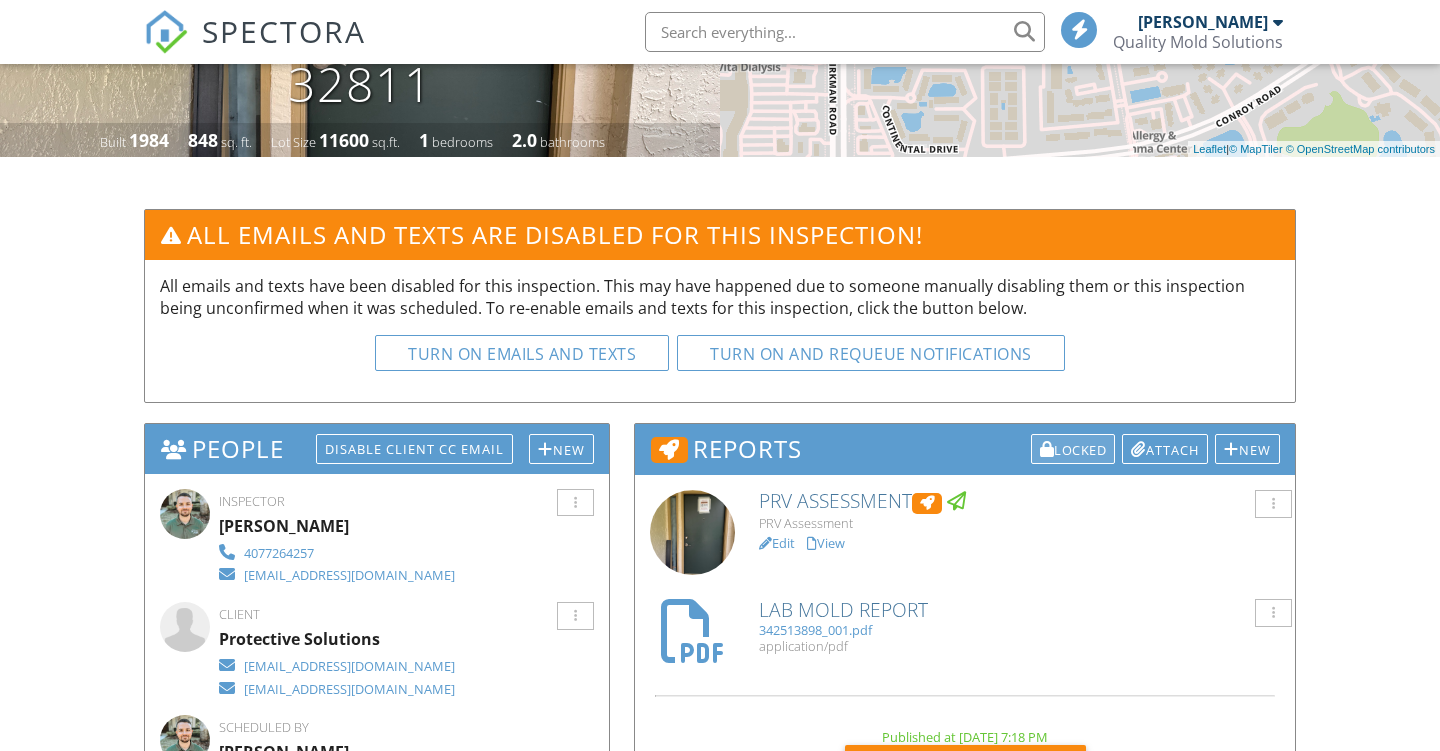 click on "Locked" at bounding box center [1073, 449] 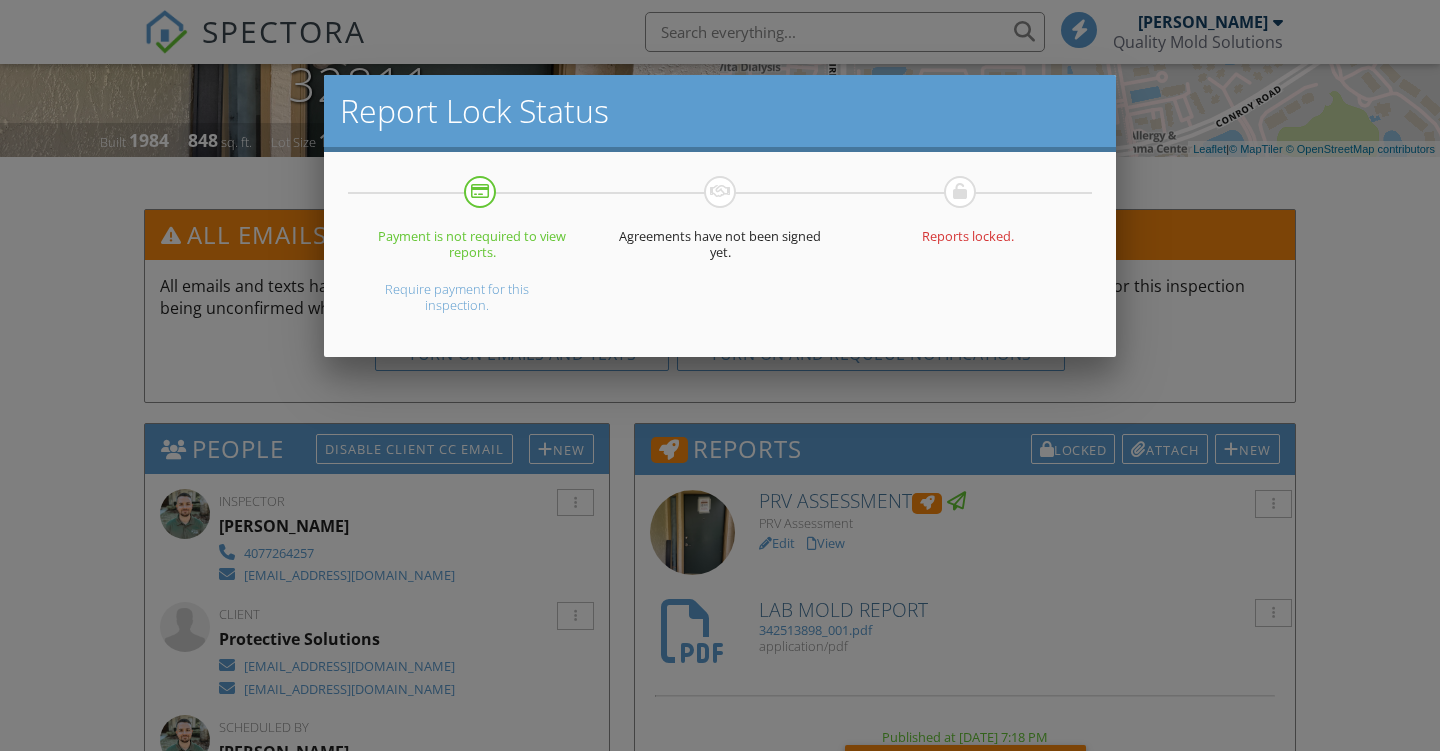 scroll, scrollTop: 377, scrollLeft: 0, axis: vertical 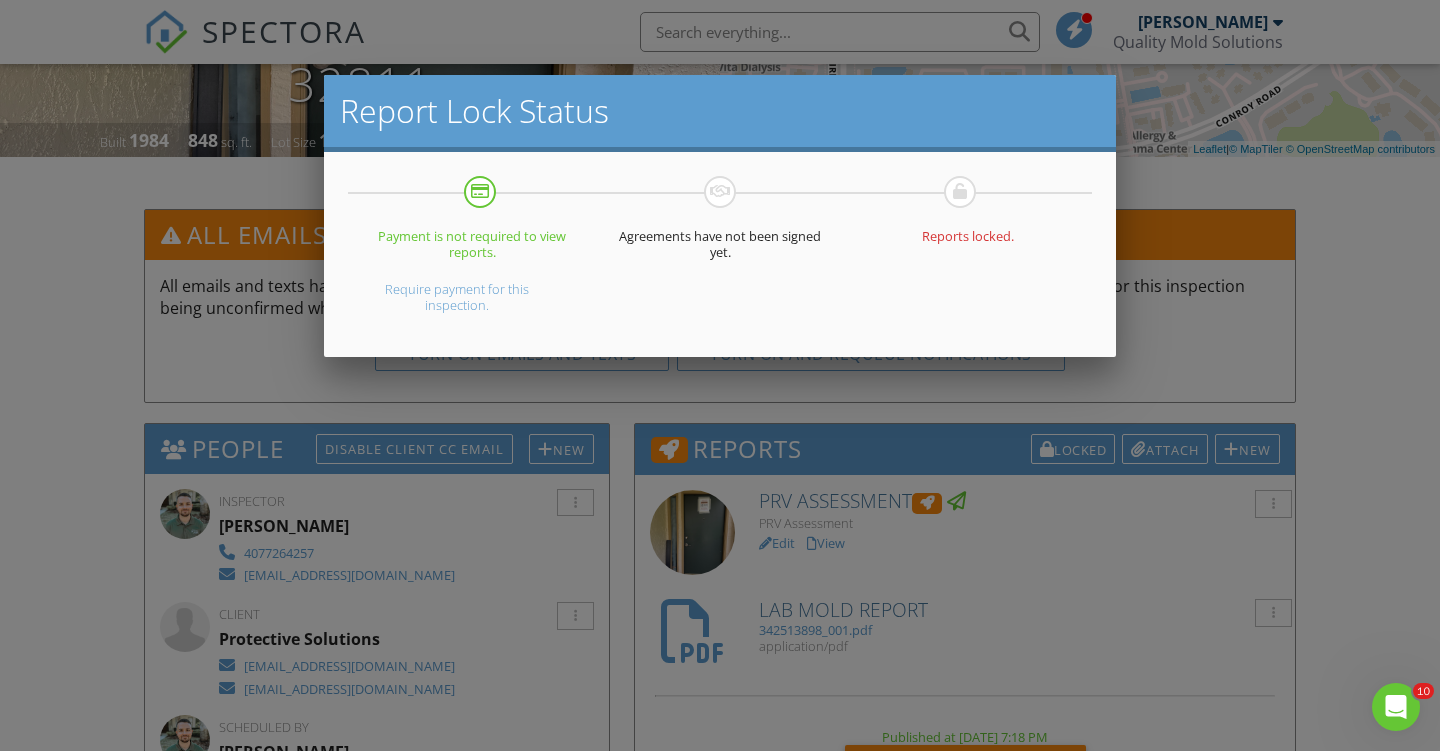 click at bounding box center [720, 369] 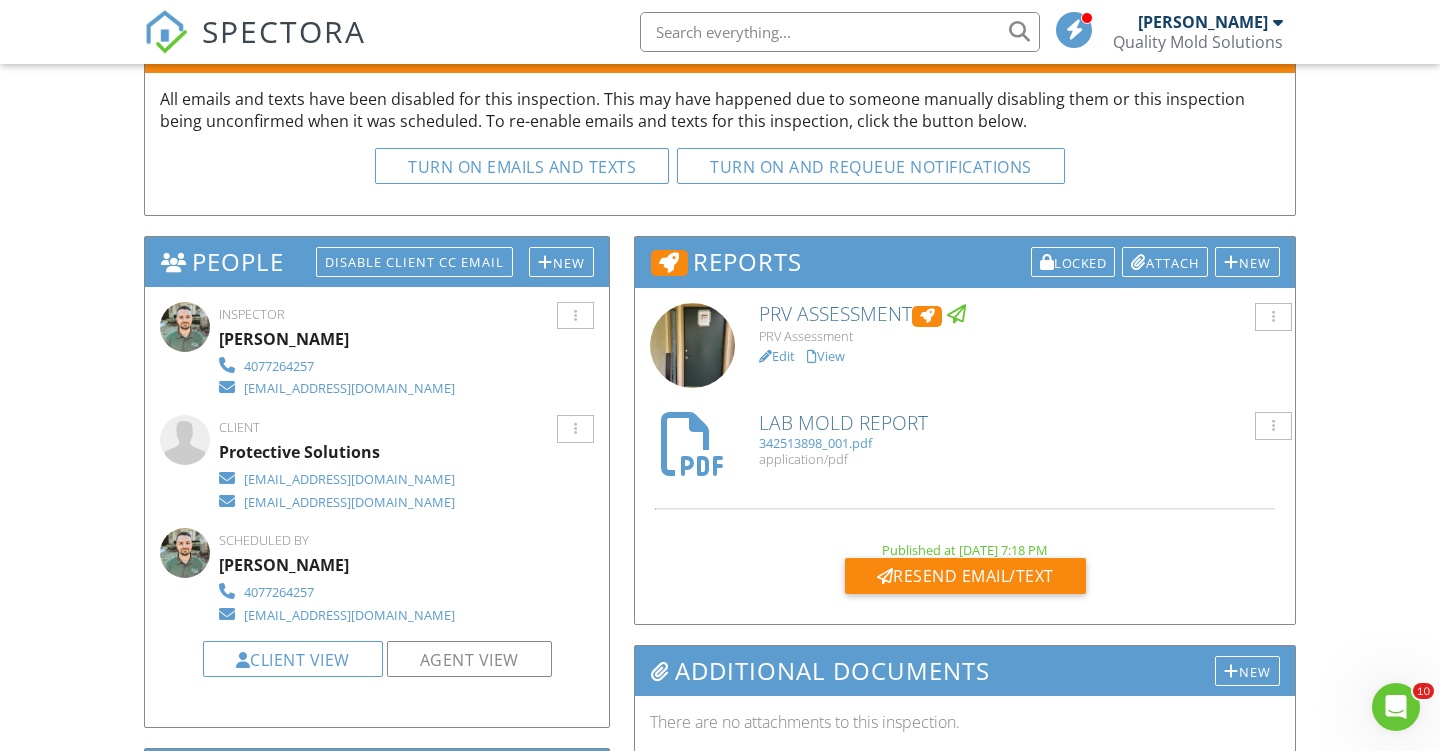 scroll, scrollTop: 569, scrollLeft: 0, axis: vertical 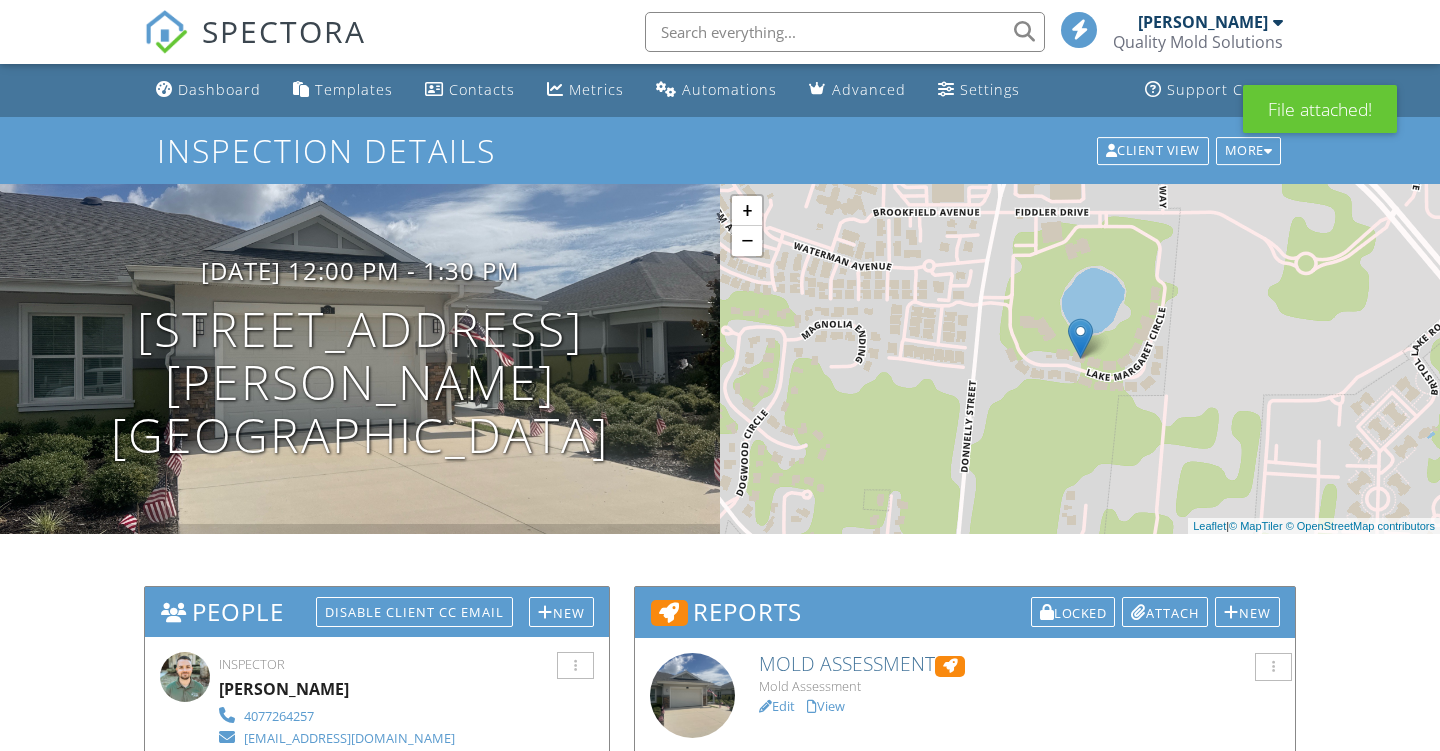 click on "342513899_001.pdf" at bounding box center (1019, 793) 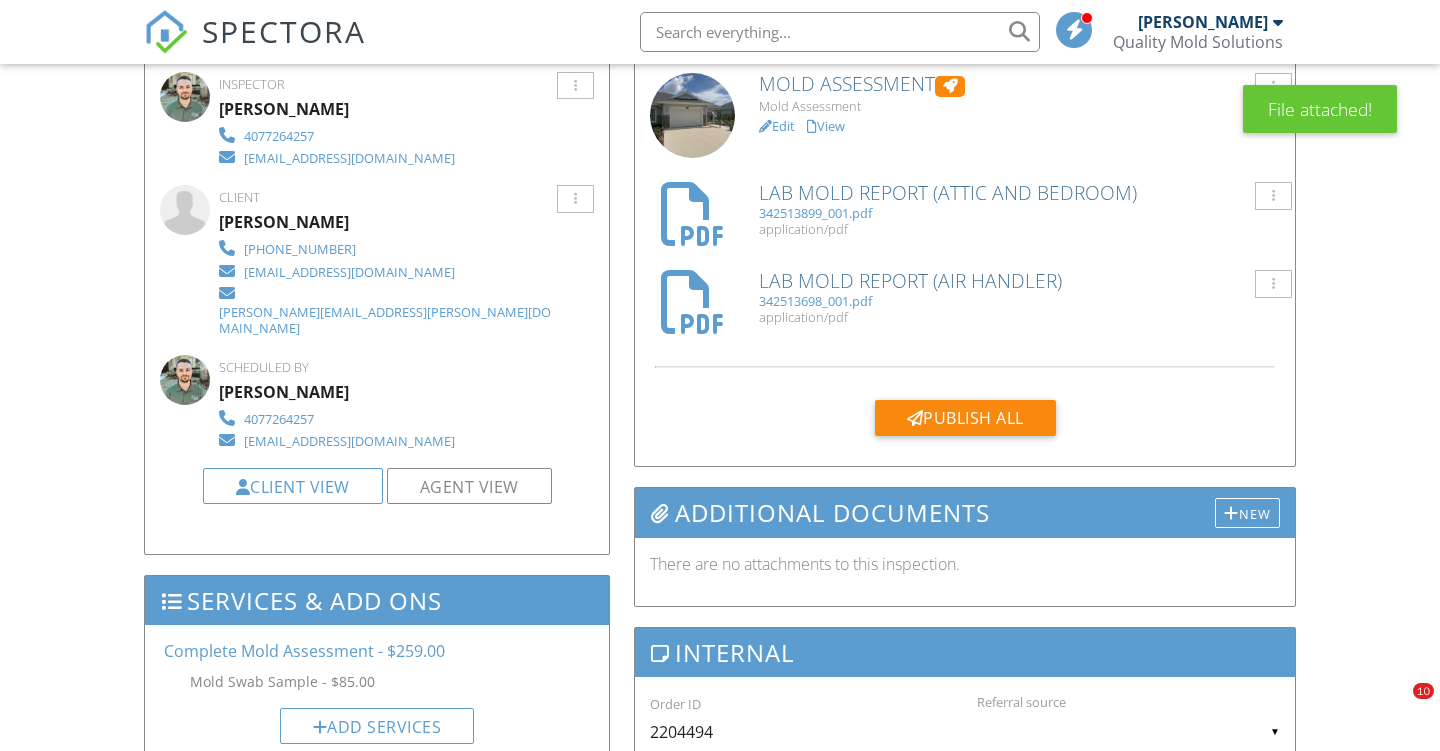 scroll, scrollTop: 580, scrollLeft: 0, axis: vertical 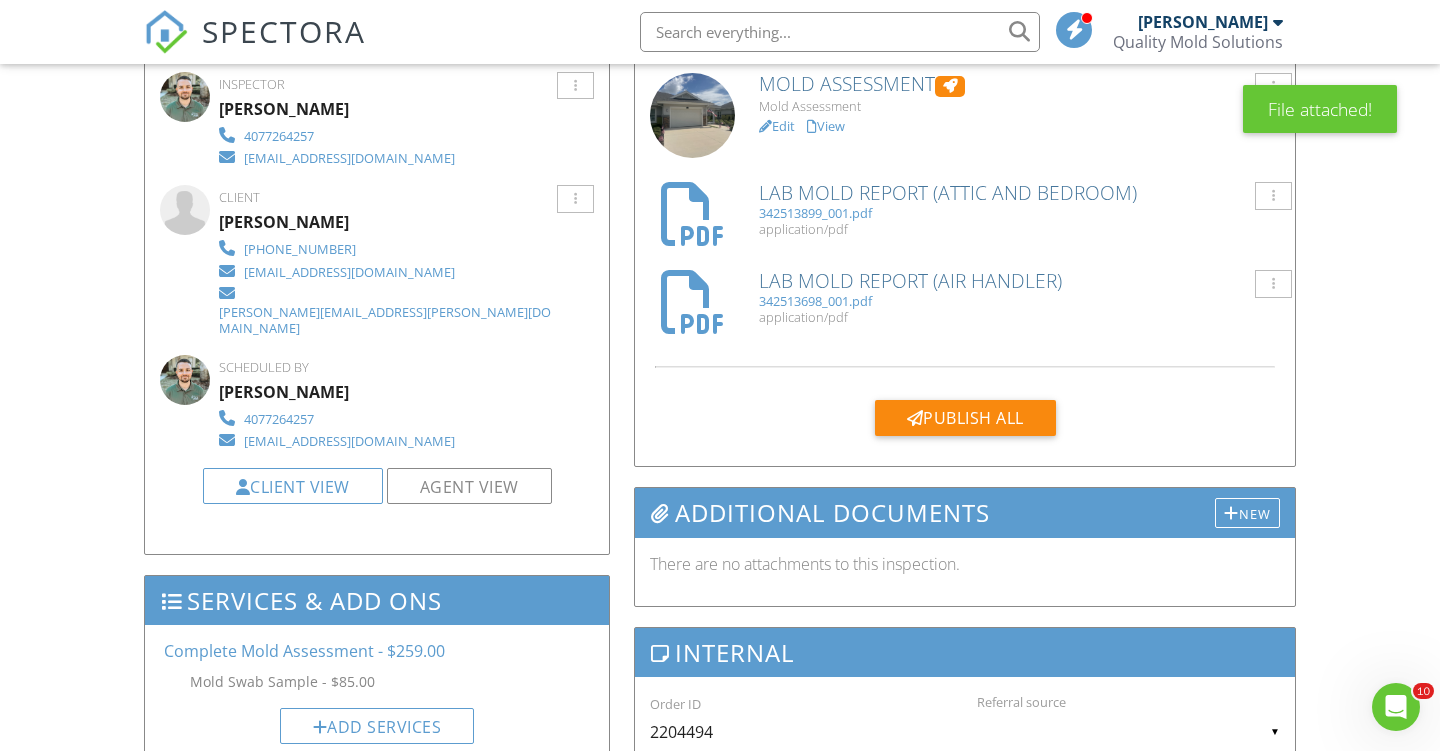 click on "Edit" at bounding box center (777, 126) 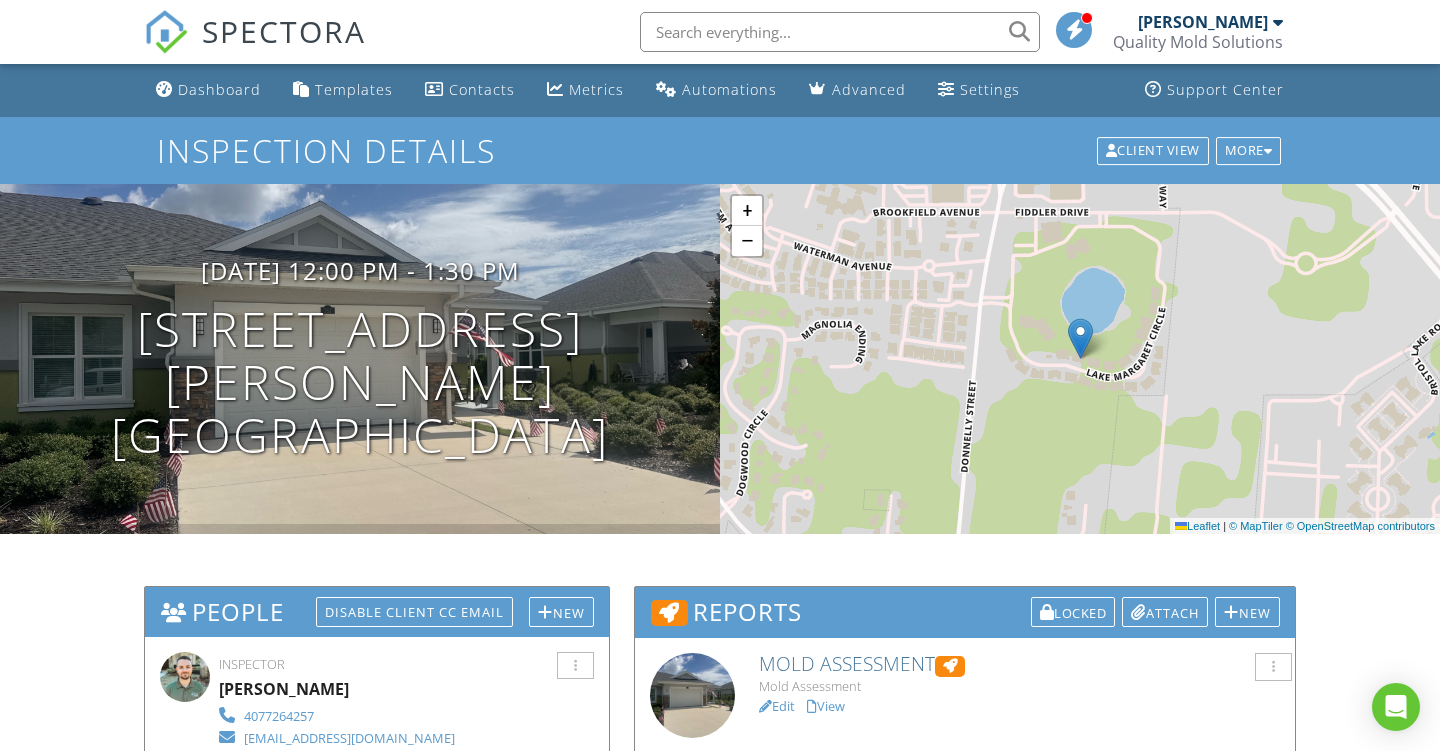 scroll, scrollTop: 451, scrollLeft: 0, axis: vertical 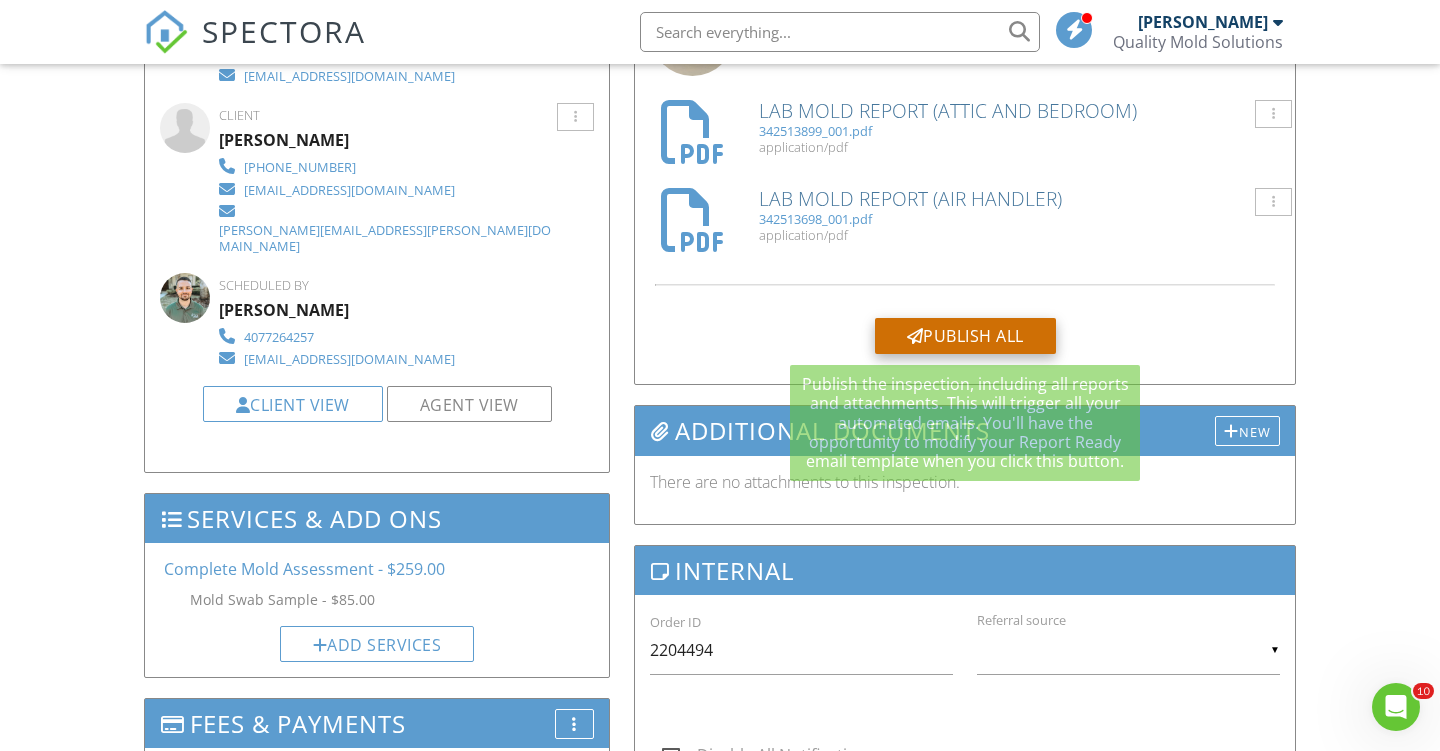click on "Publish All" at bounding box center [965, 336] 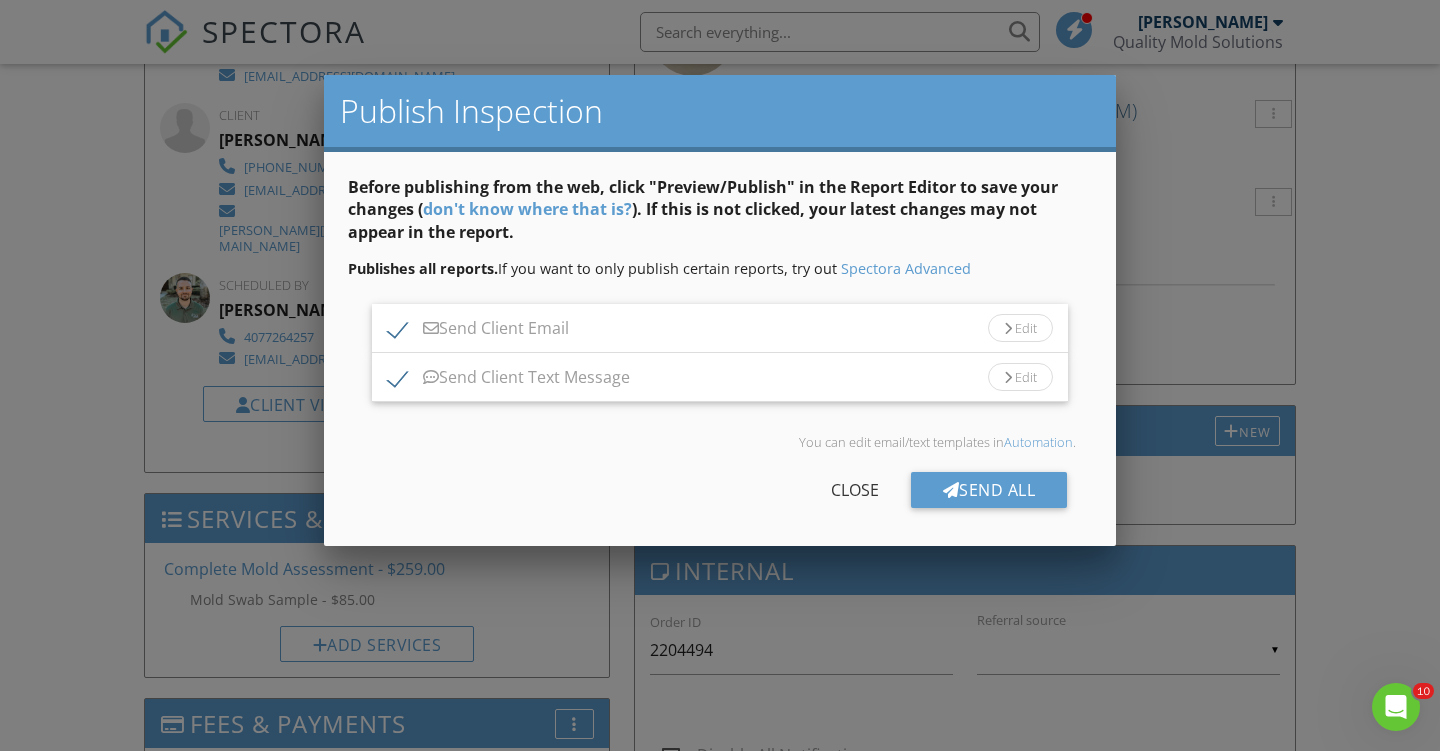 click at bounding box center [951, 490] 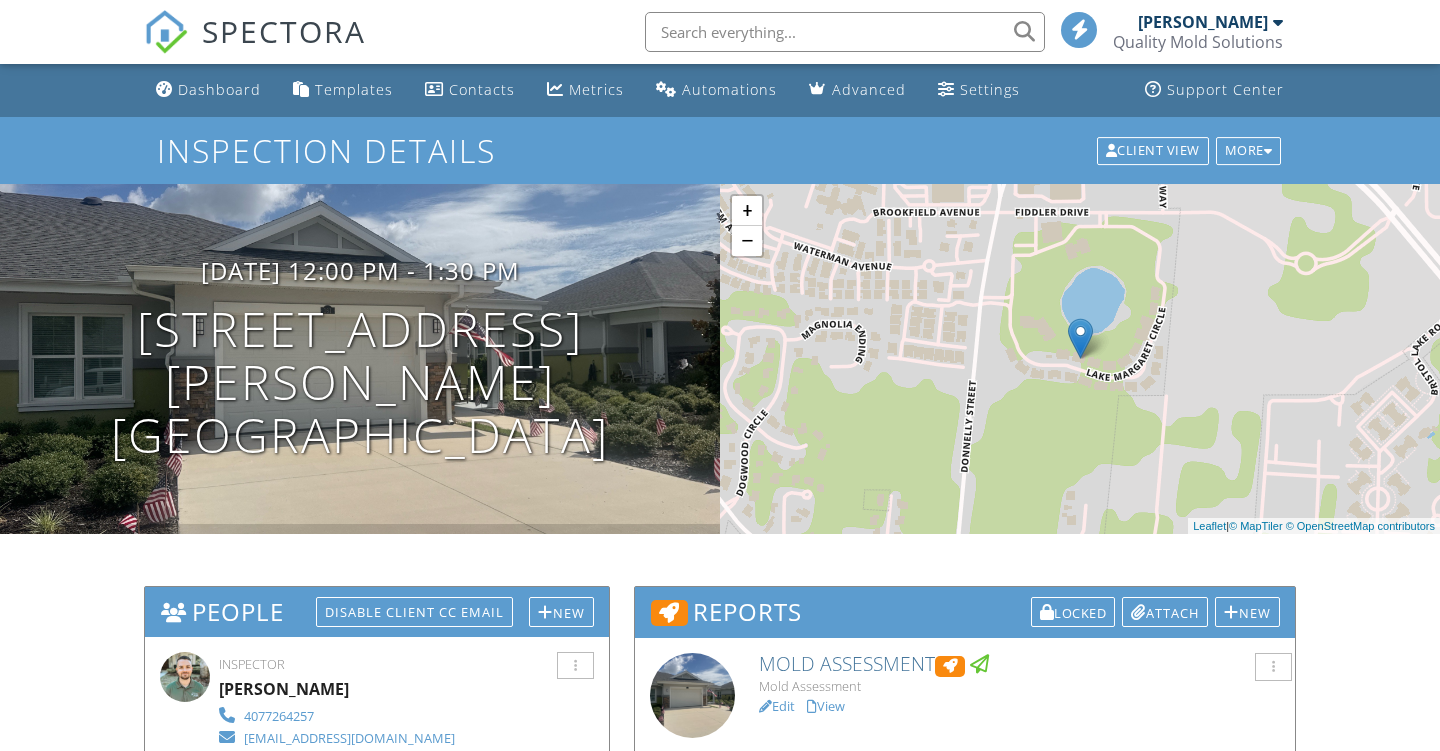 scroll, scrollTop: 662, scrollLeft: 0, axis: vertical 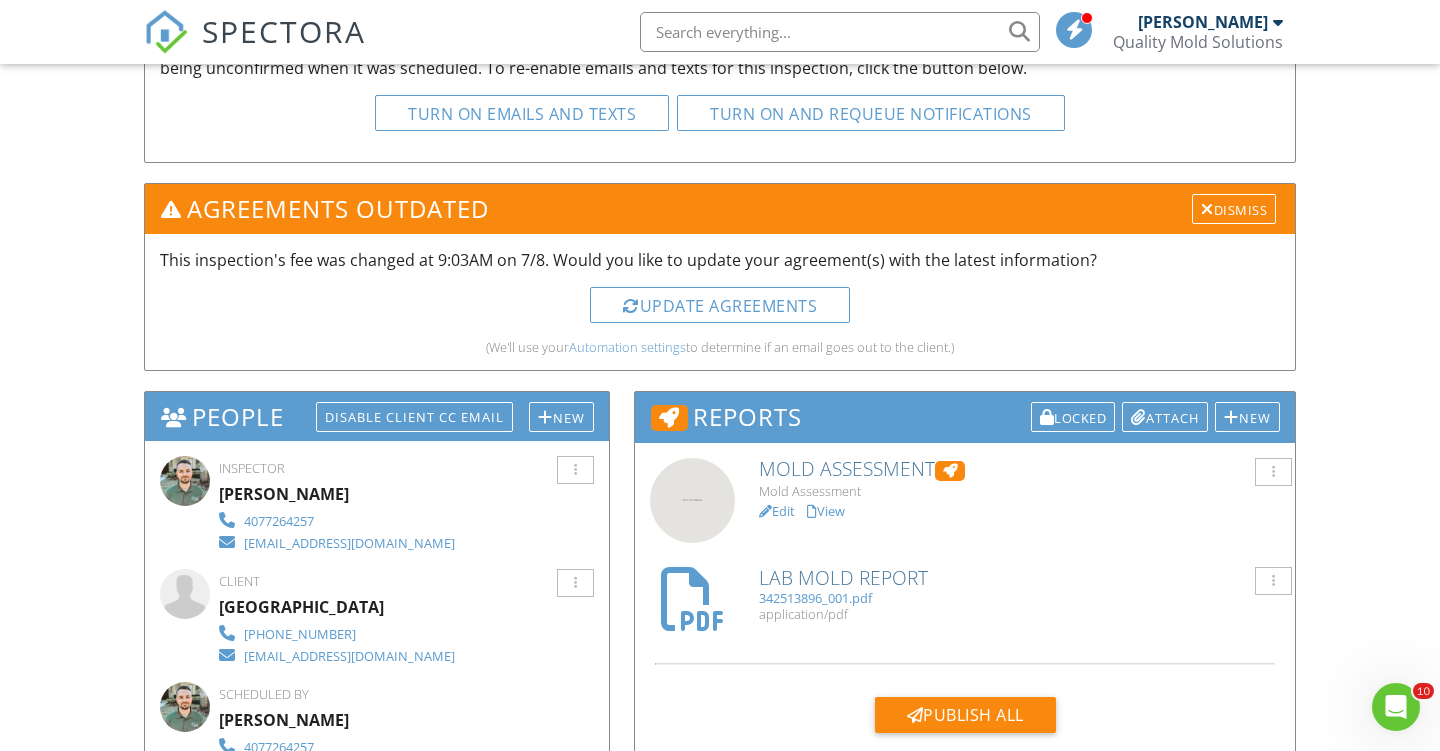 click on "Edit" at bounding box center [777, 511] 